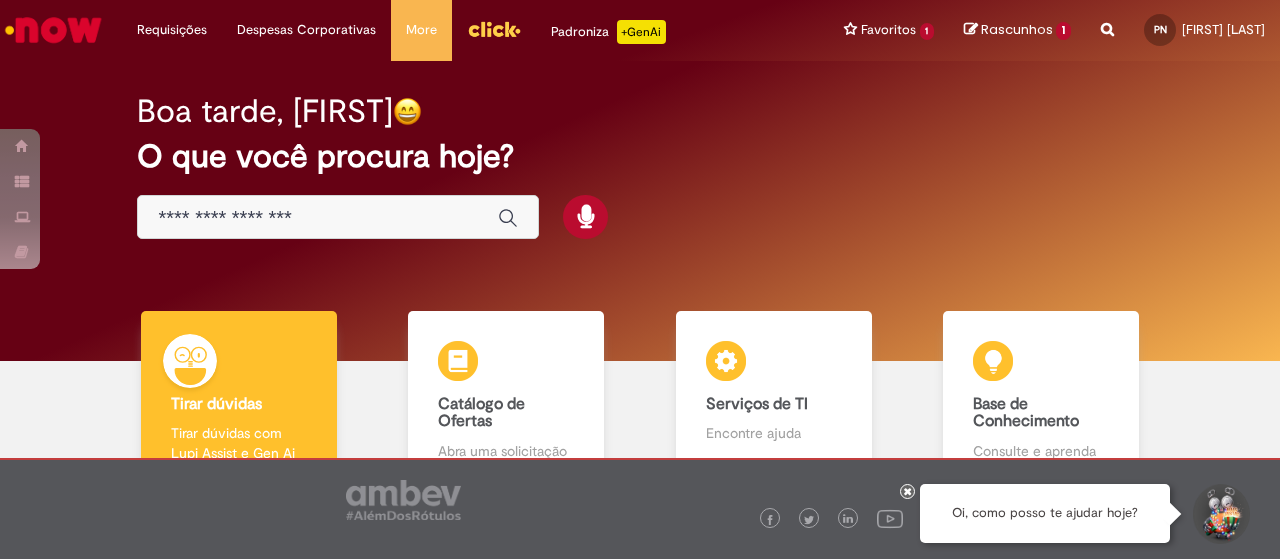 scroll, scrollTop: 0, scrollLeft: 0, axis: both 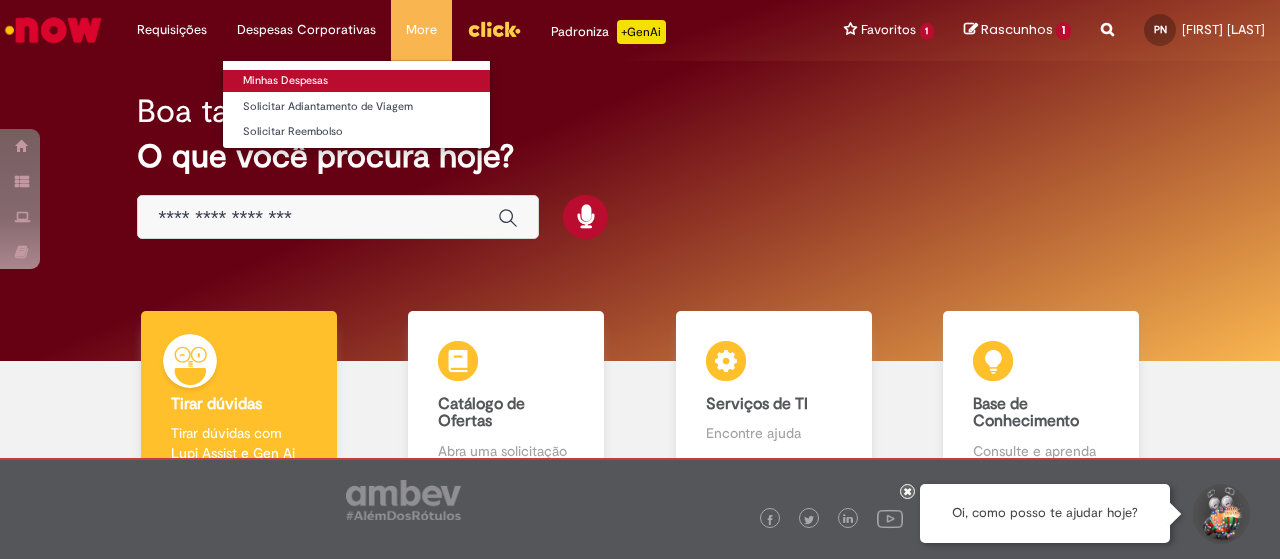 click on "Minhas Despesas" at bounding box center (356, 81) 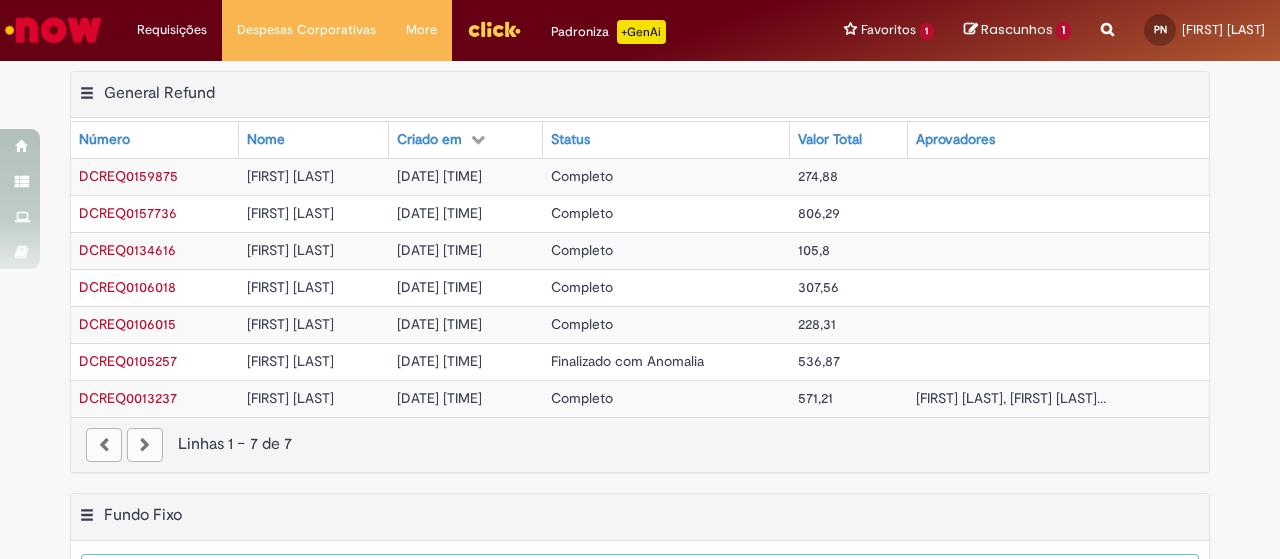 click at bounding box center (145, 445) 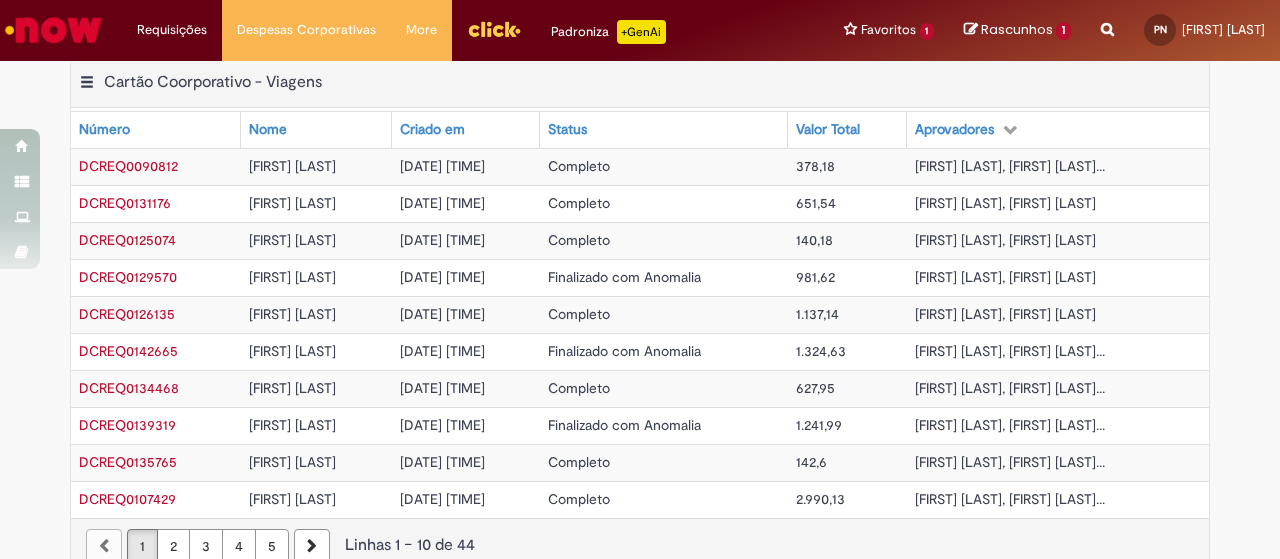 scroll, scrollTop: 738, scrollLeft: 0, axis: vertical 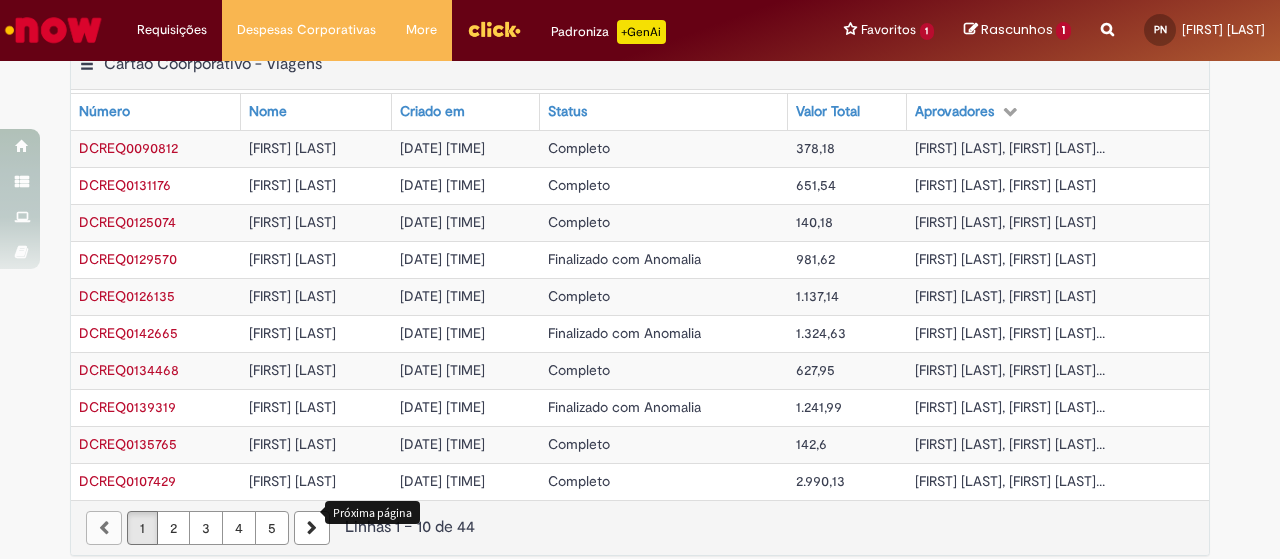 click at bounding box center (312, 528) 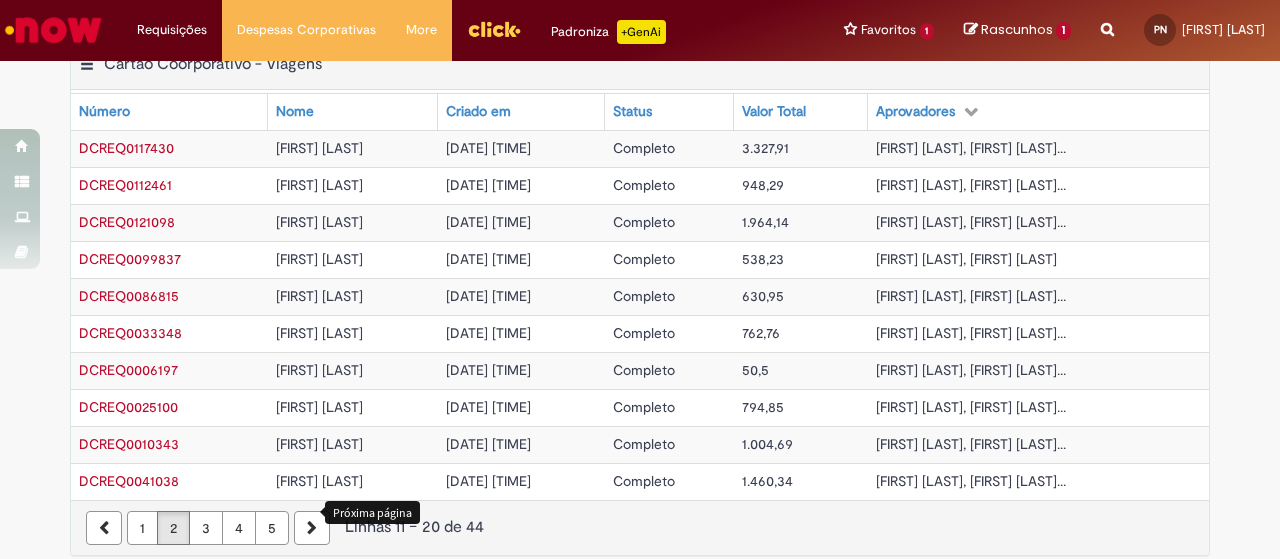 click at bounding box center (312, 528) 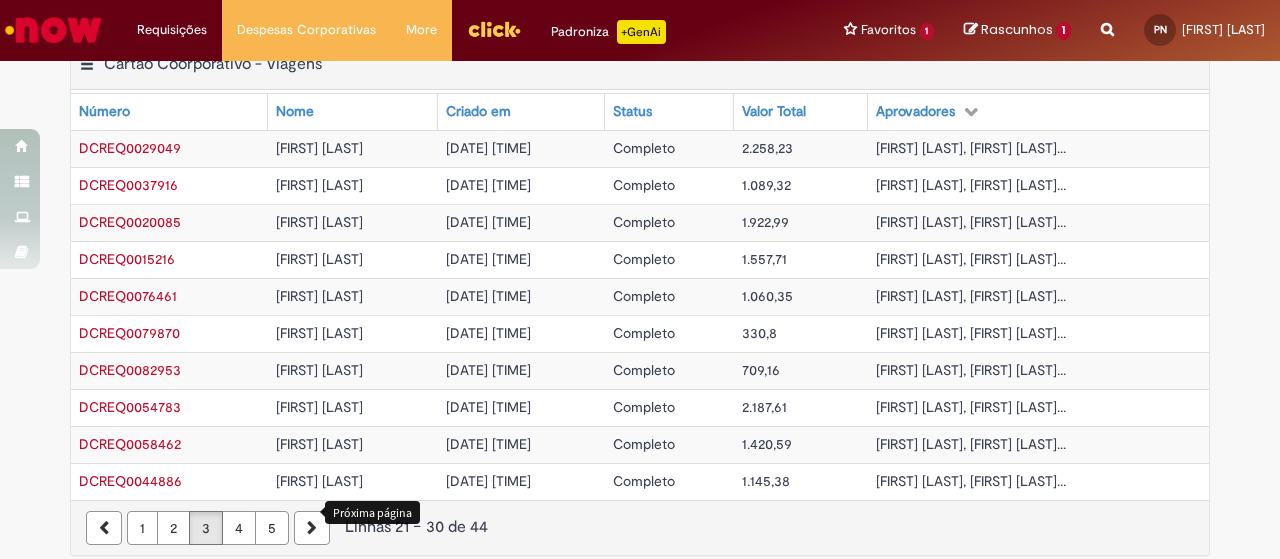 click at bounding box center (312, 528) 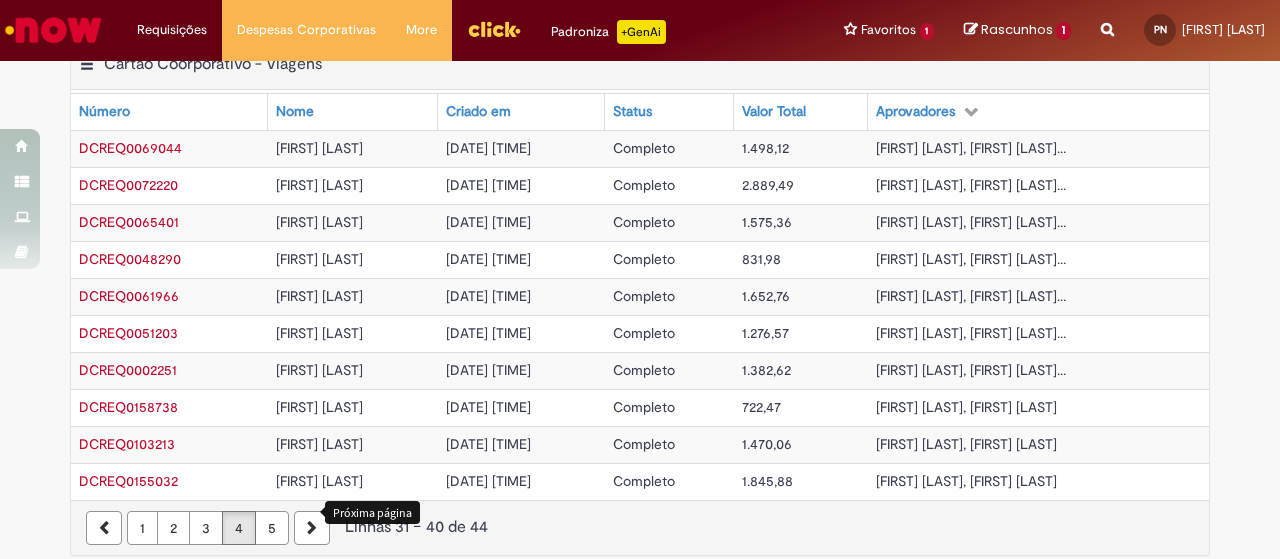 click at bounding box center [312, 528] 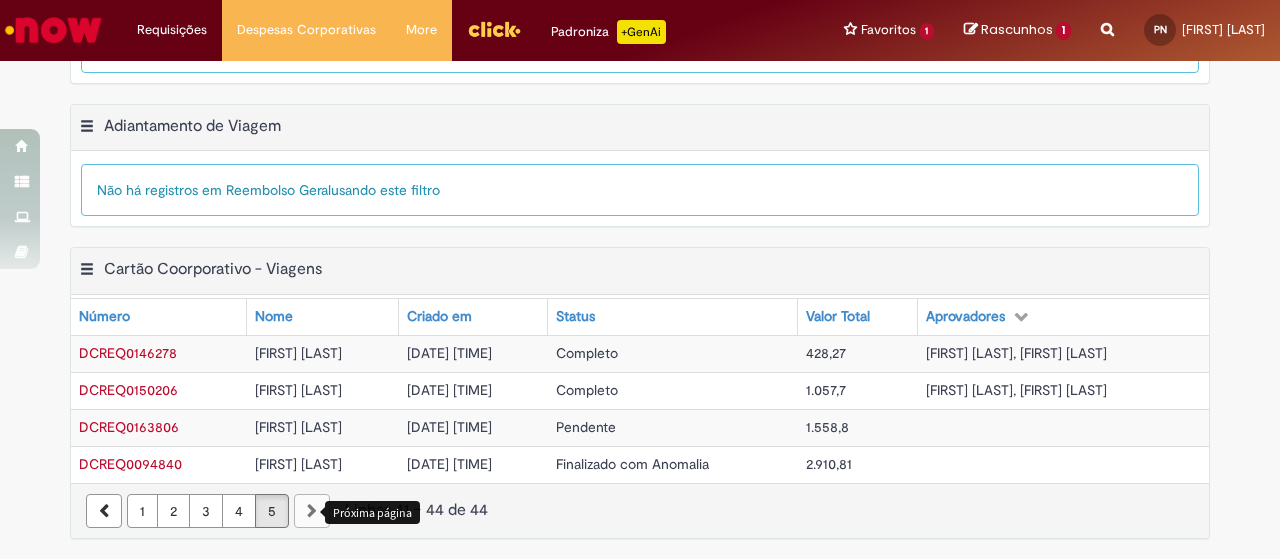 scroll, scrollTop: 518, scrollLeft: 0, axis: vertical 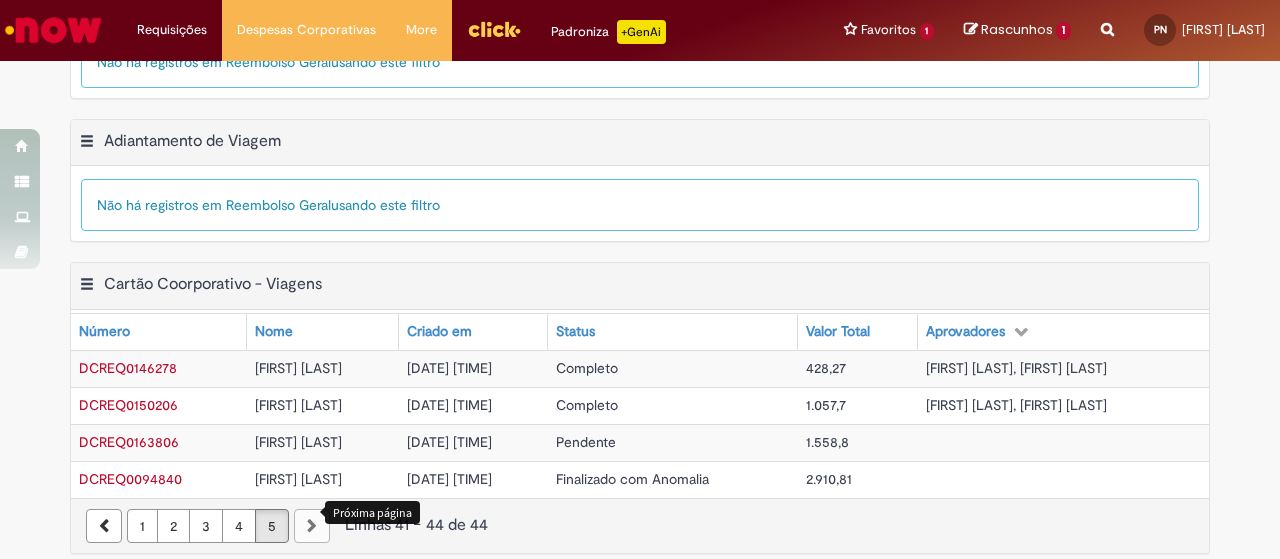 click on "[DATE] [TIME]" at bounding box center [449, 442] 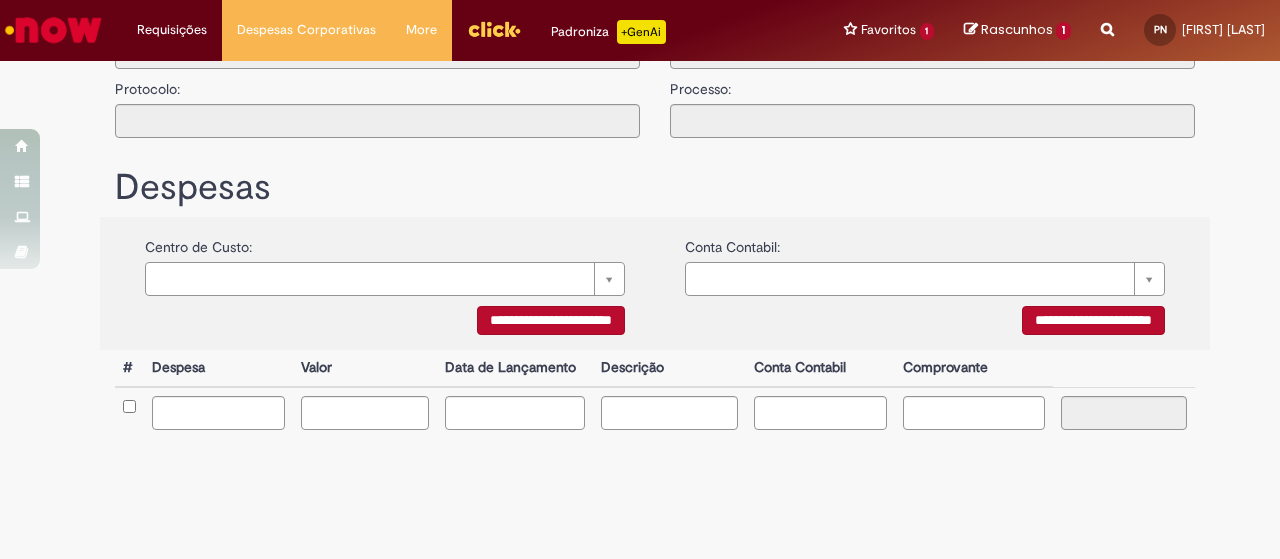 type on "**********" 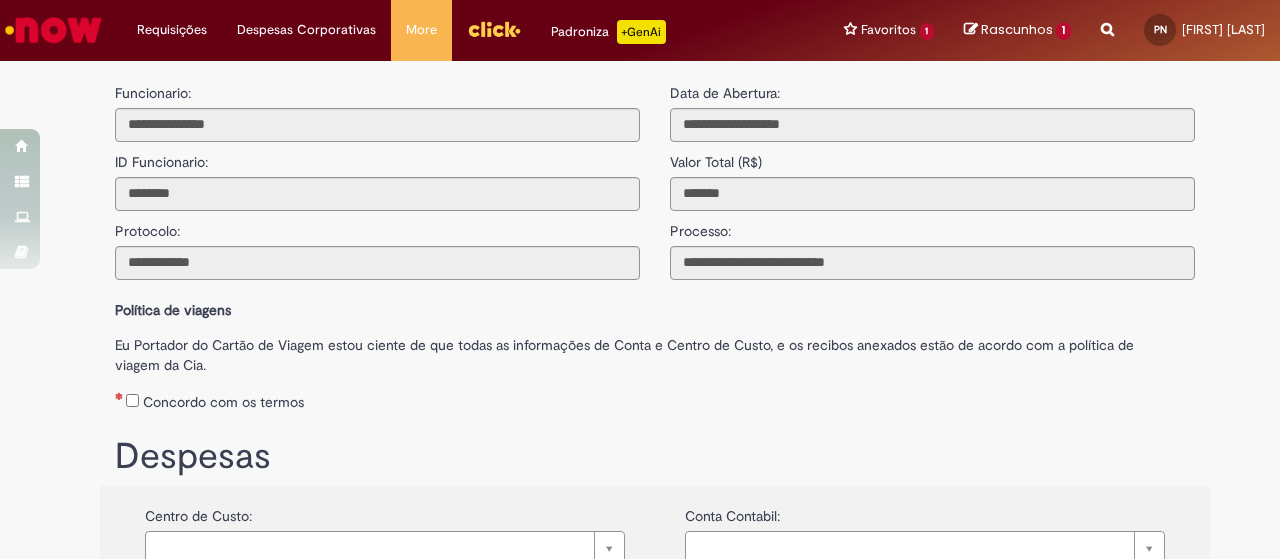 scroll, scrollTop: 0, scrollLeft: 0, axis: both 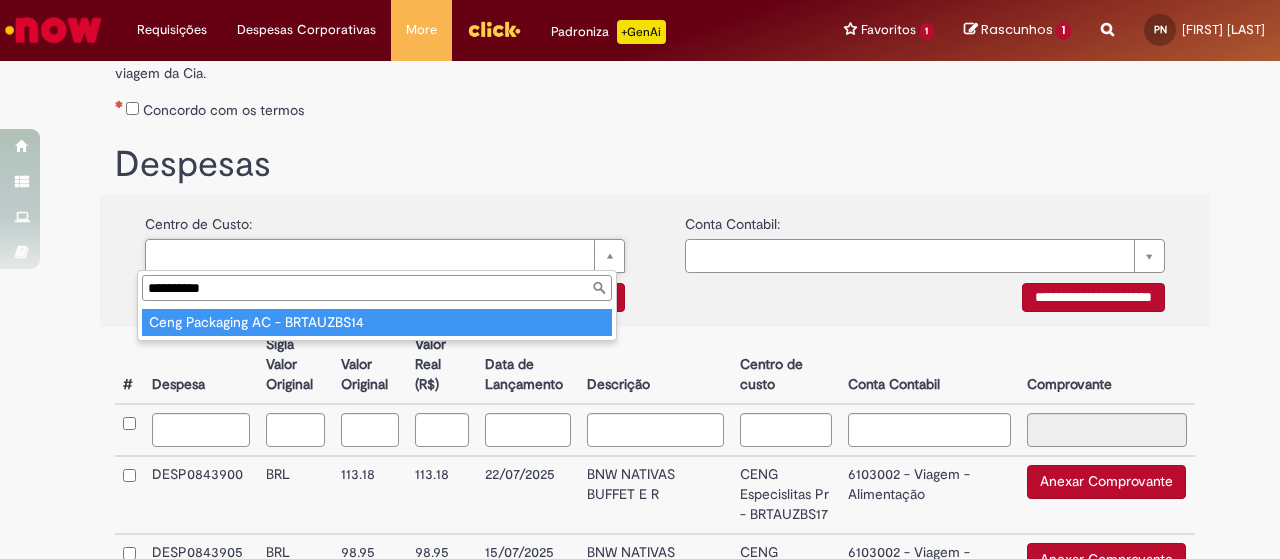 type on "**********" 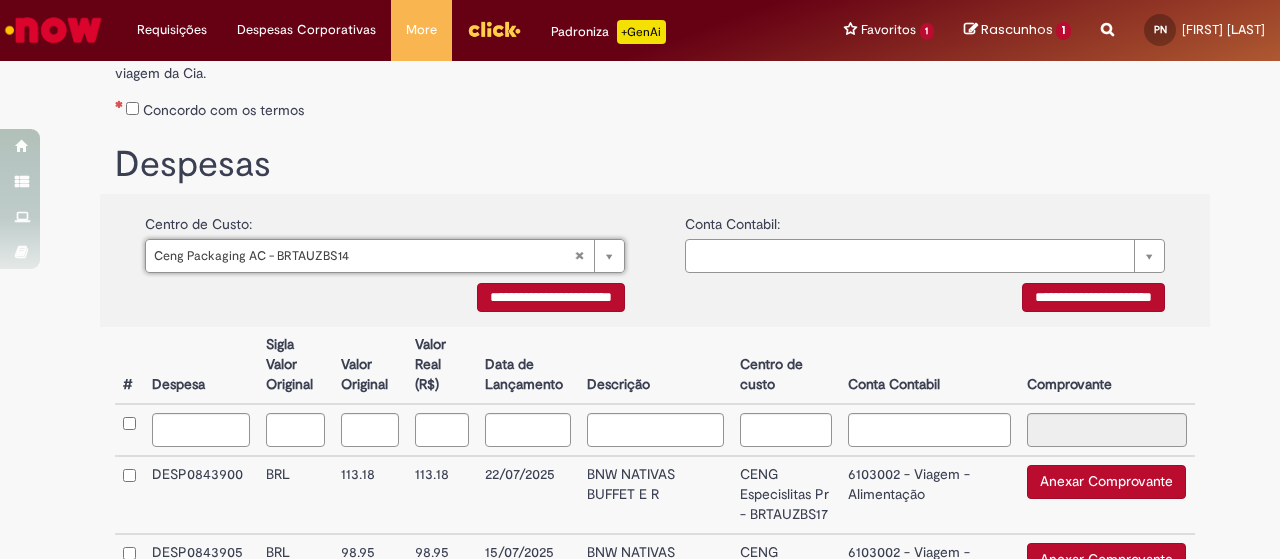 click on "**********" at bounding box center [551, 297] 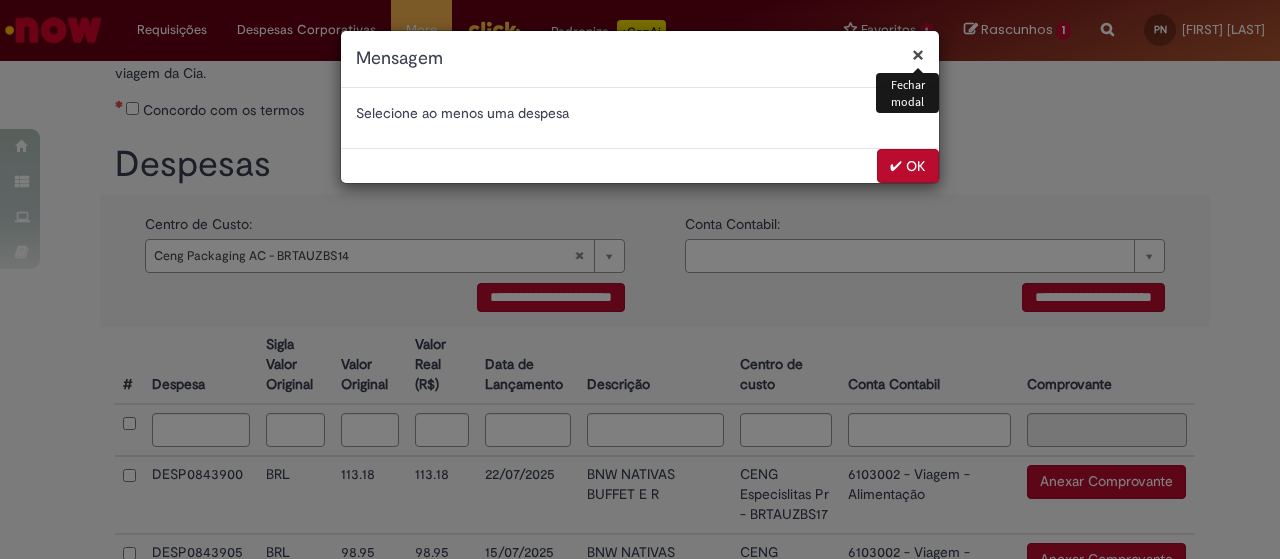 click on "✔ OK" at bounding box center [908, 166] 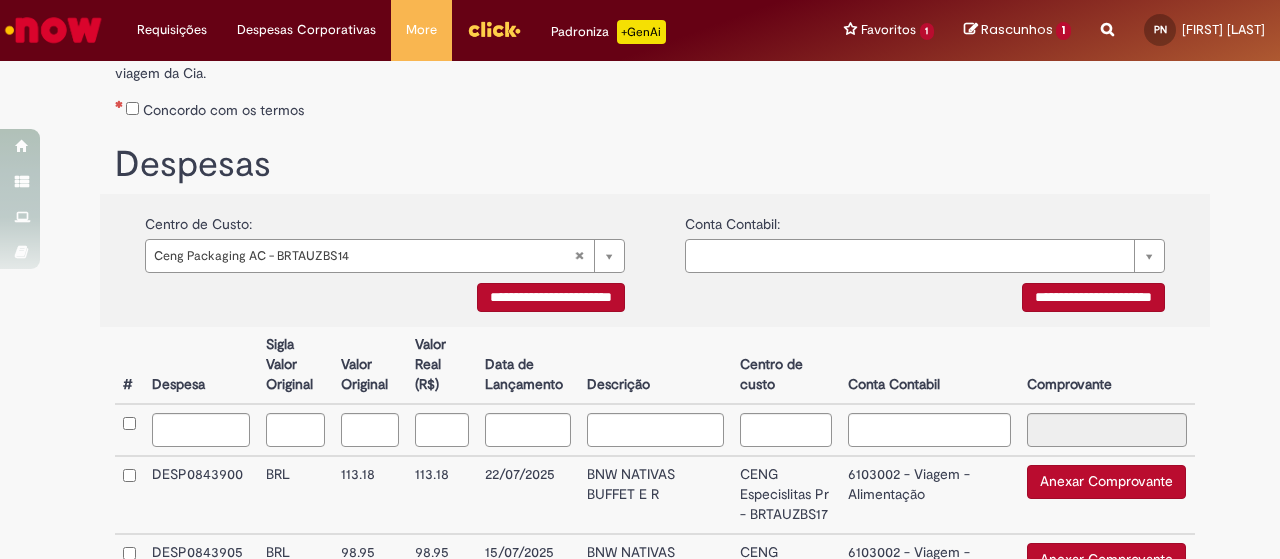 click on "**********" at bounding box center [551, 297] 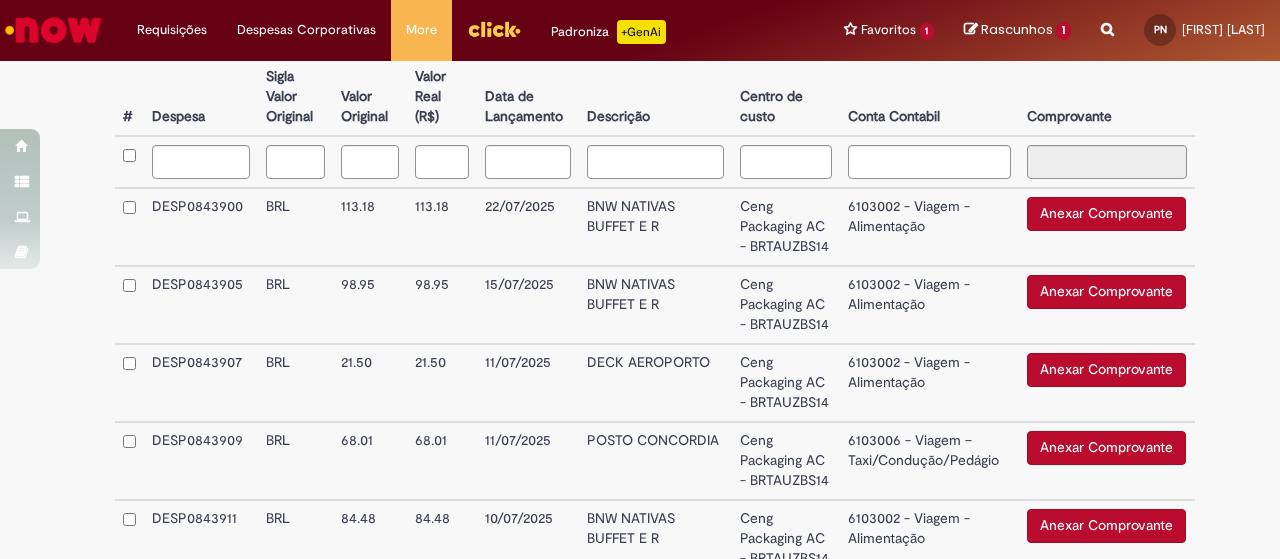 scroll, scrollTop: 600, scrollLeft: 0, axis: vertical 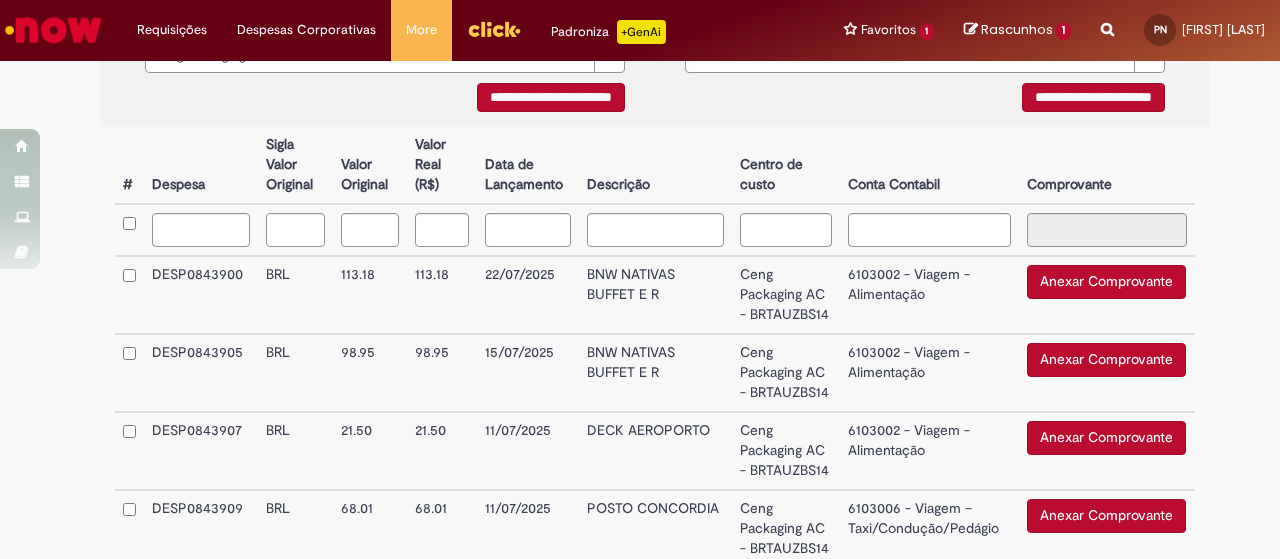 click on "Anexar Comprovante" at bounding box center (1106, 360) 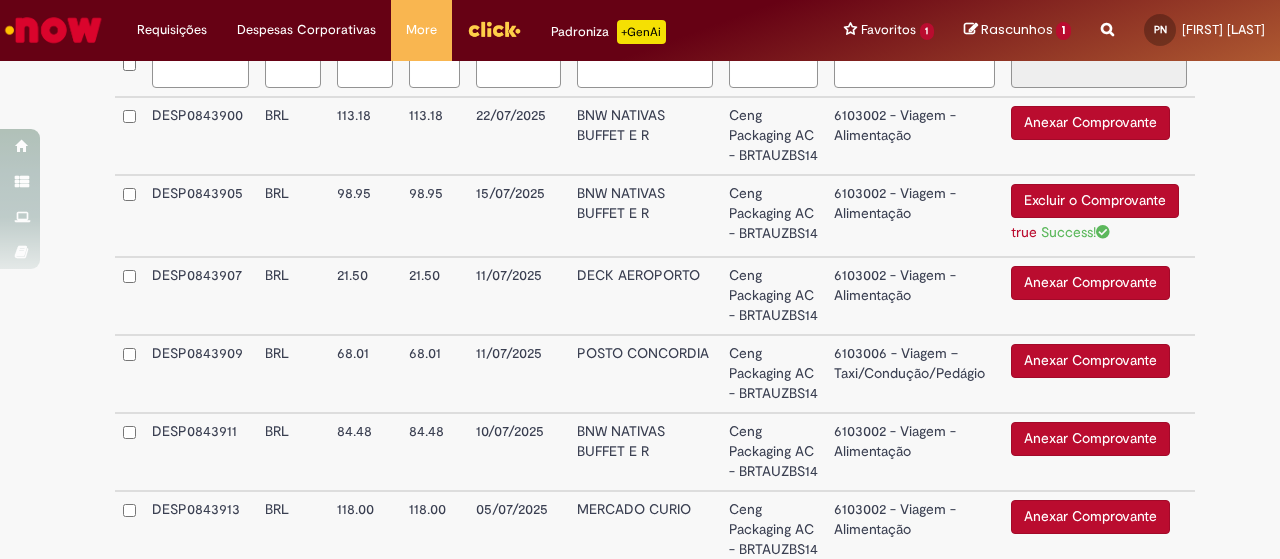 scroll, scrollTop: 700, scrollLeft: 0, axis: vertical 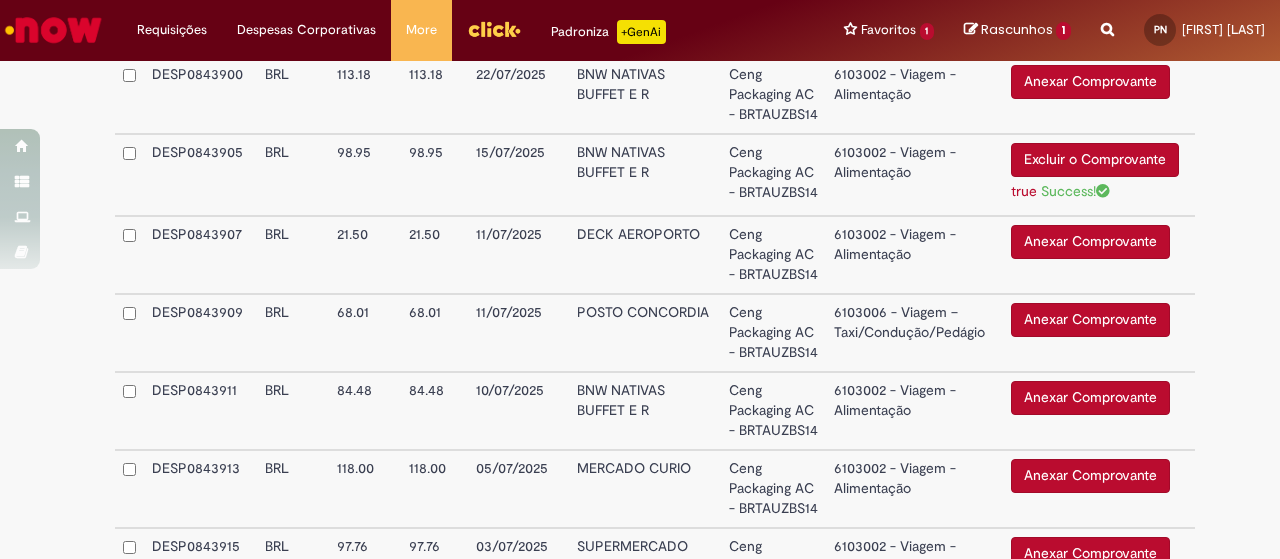 click on "Anexar Comprovante" at bounding box center (1090, 242) 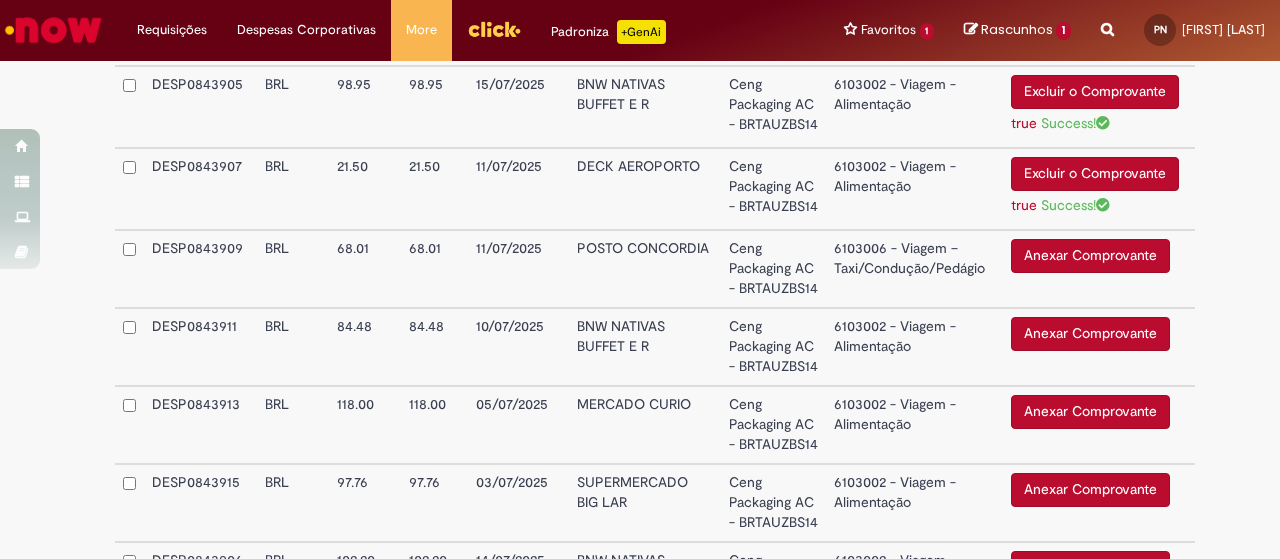 scroll, scrollTop: 800, scrollLeft: 0, axis: vertical 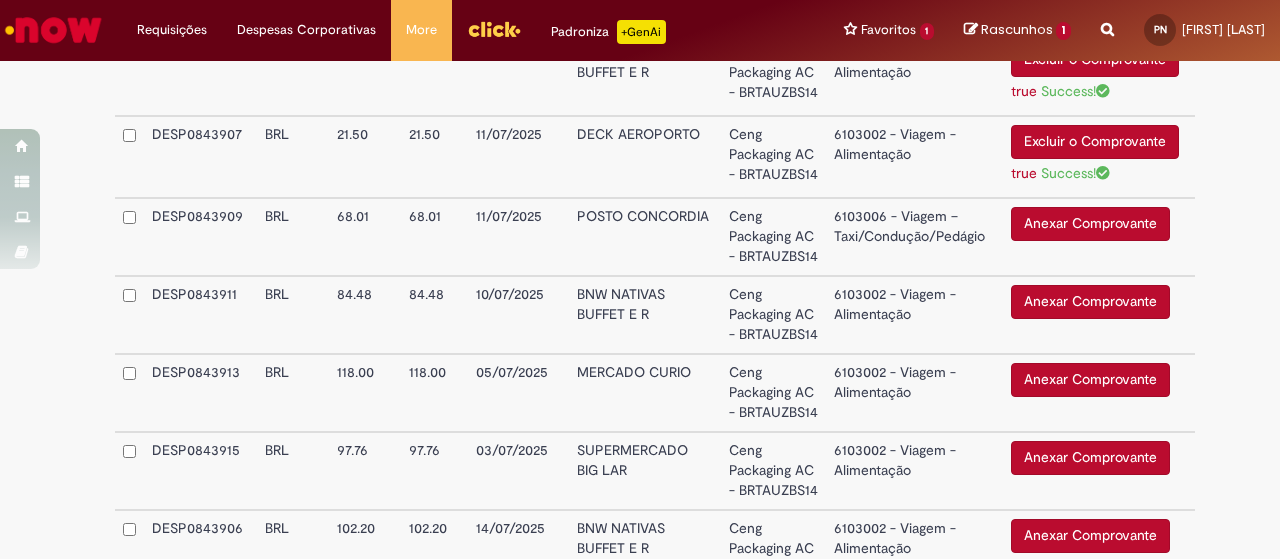 click on "Anexar Comprovante" at bounding box center [1090, 224] 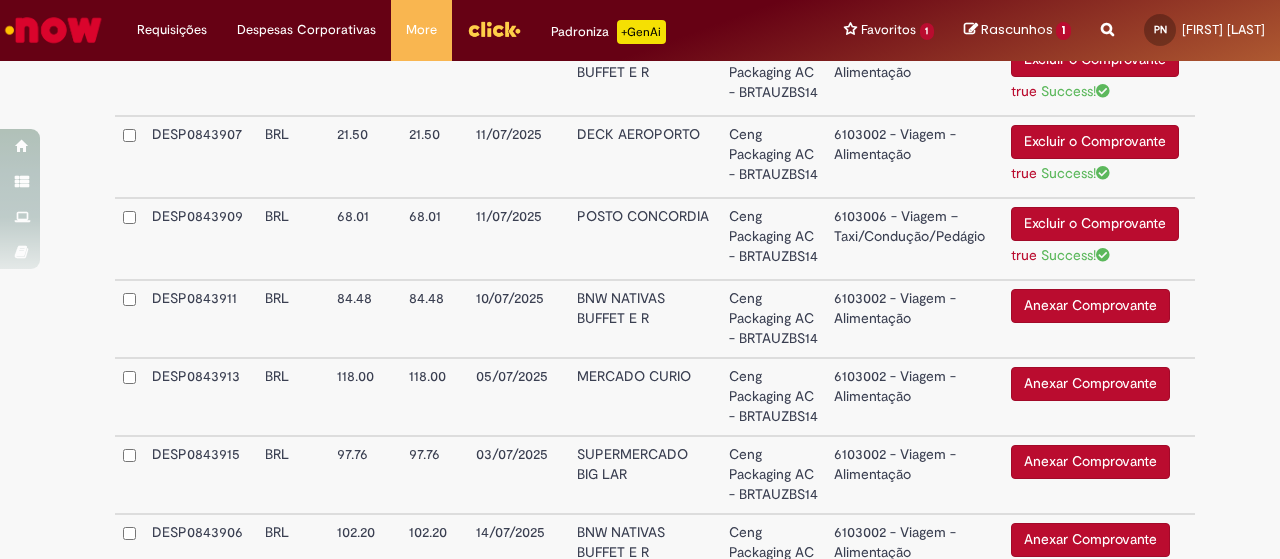 scroll, scrollTop: 900, scrollLeft: 0, axis: vertical 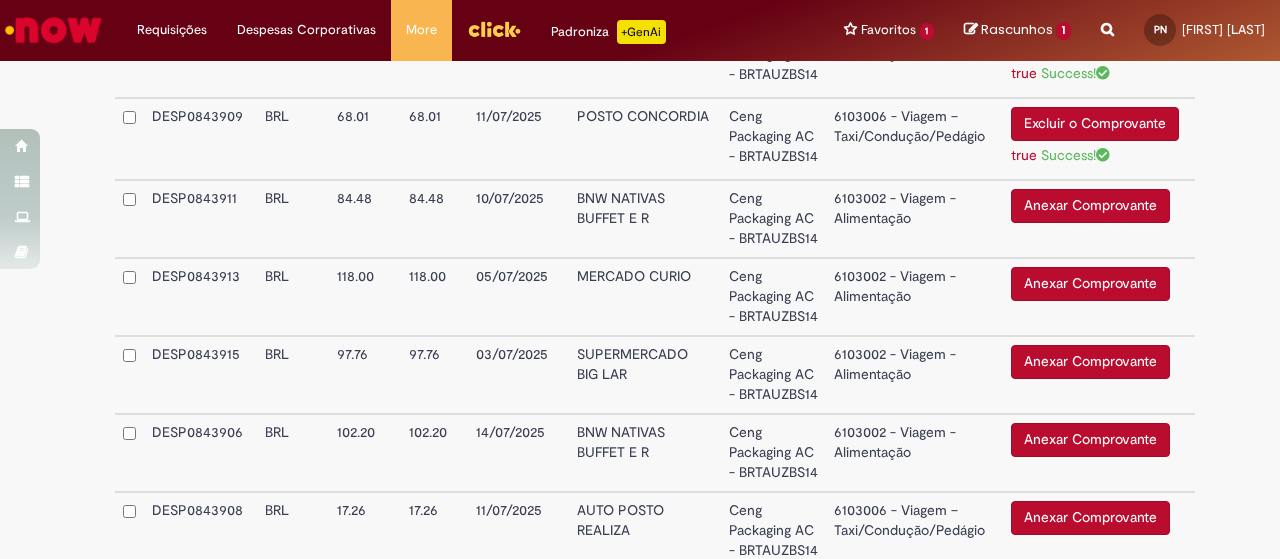 click on "Anexar Comprovante" at bounding box center [1090, 206] 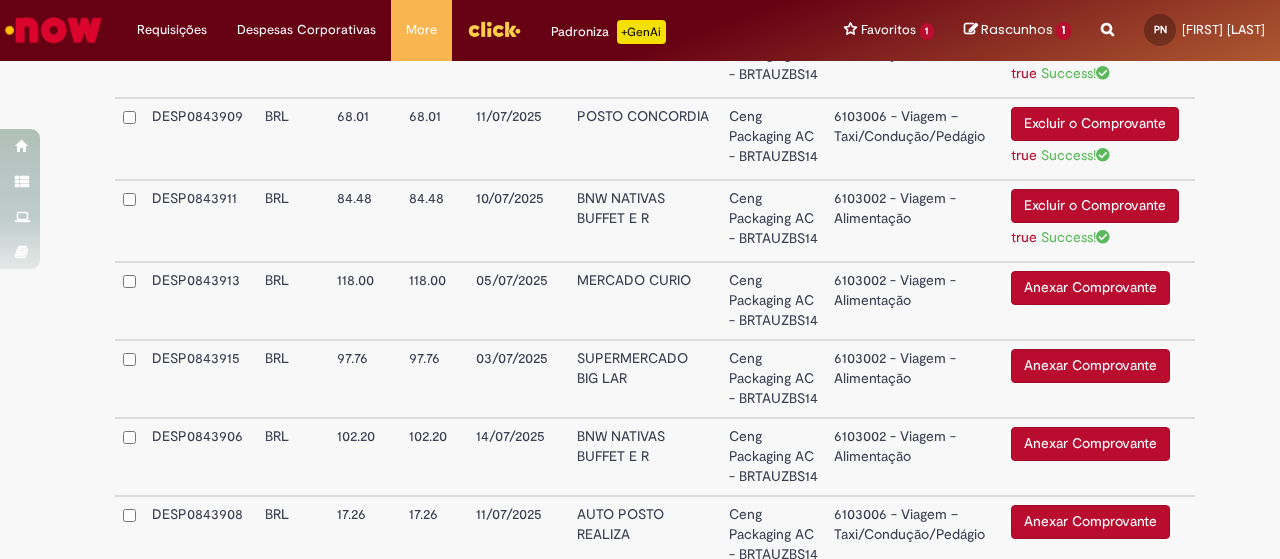 scroll, scrollTop: 1000, scrollLeft: 0, axis: vertical 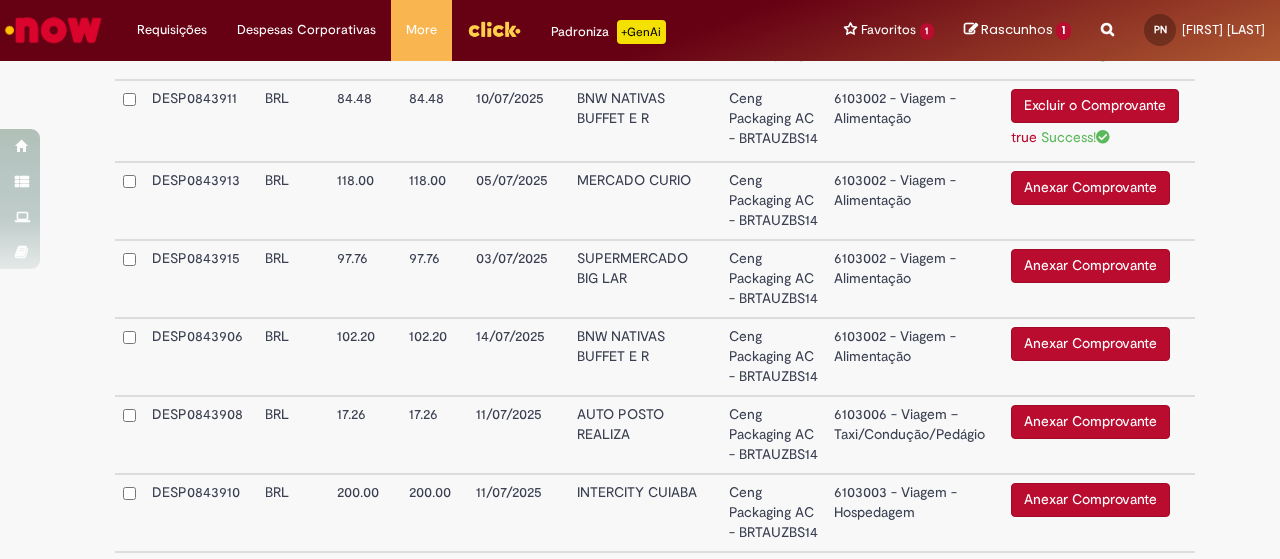 click on "Anexar Comprovante" at bounding box center [1090, 188] 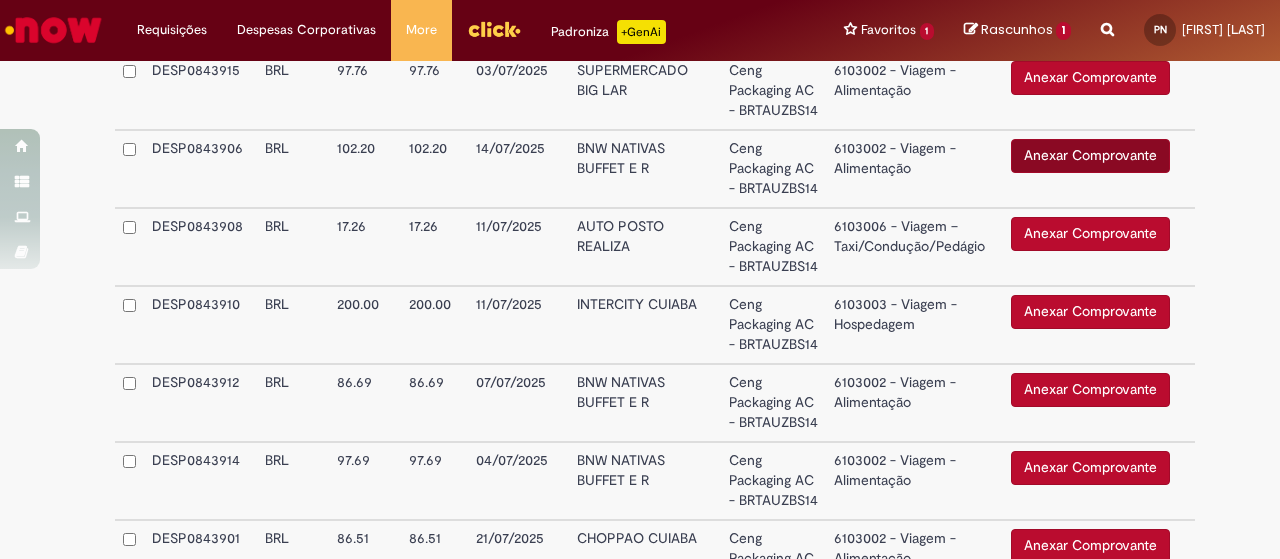 scroll, scrollTop: 1200, scrollLeft: 0, axis: vertical 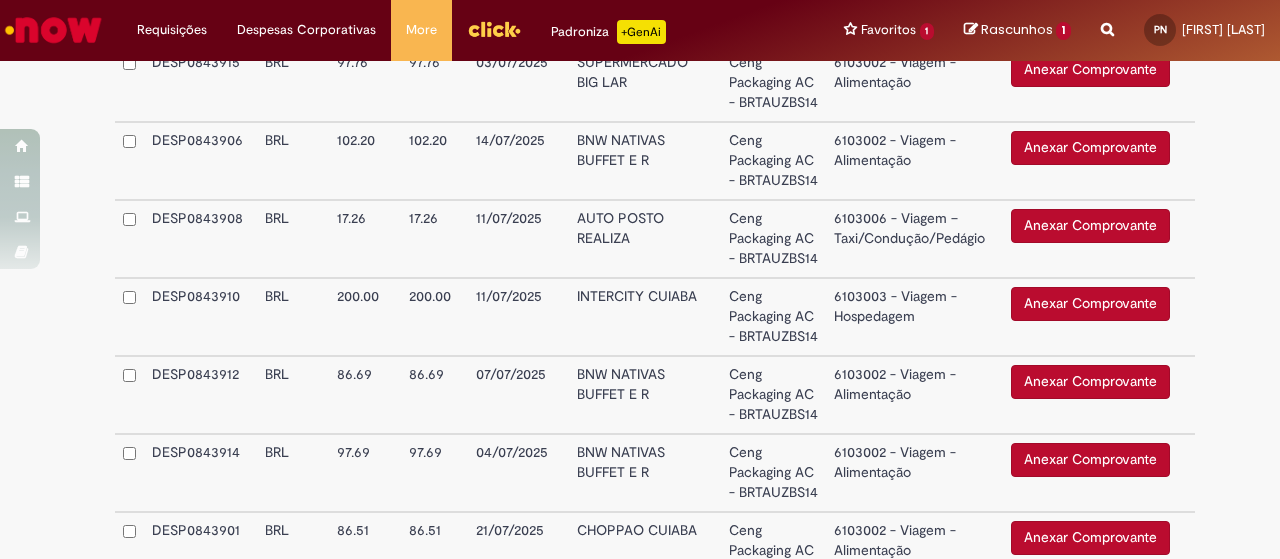 click on "Anexar Comprovante" at bounding box center (1090, 70) 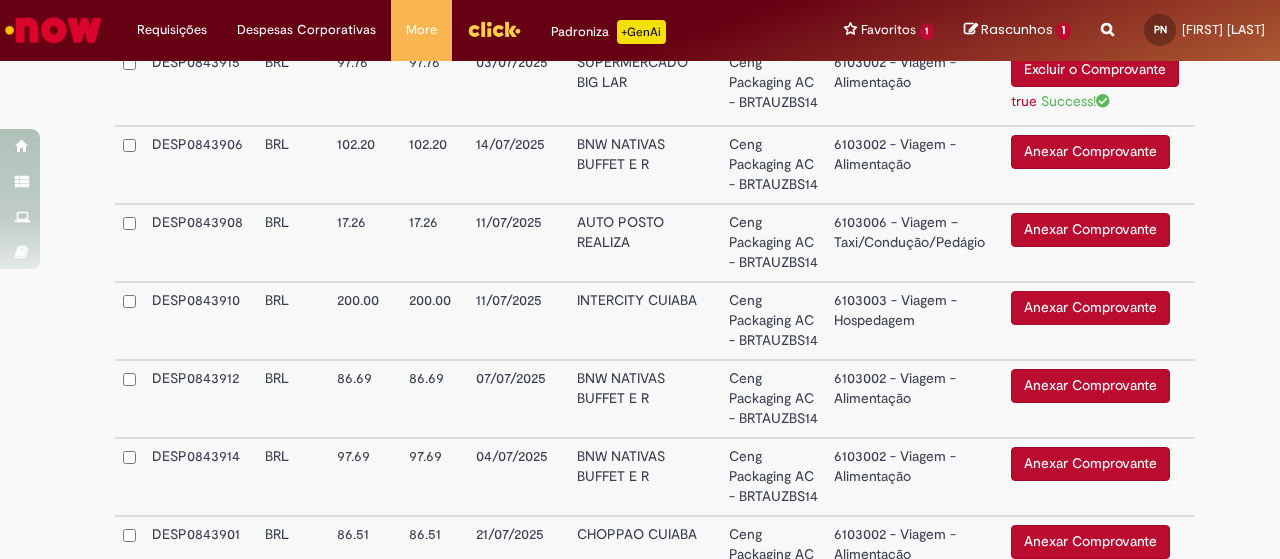 scroll, scrollTop: 1300, scrollLeft: 0, axis: vertical 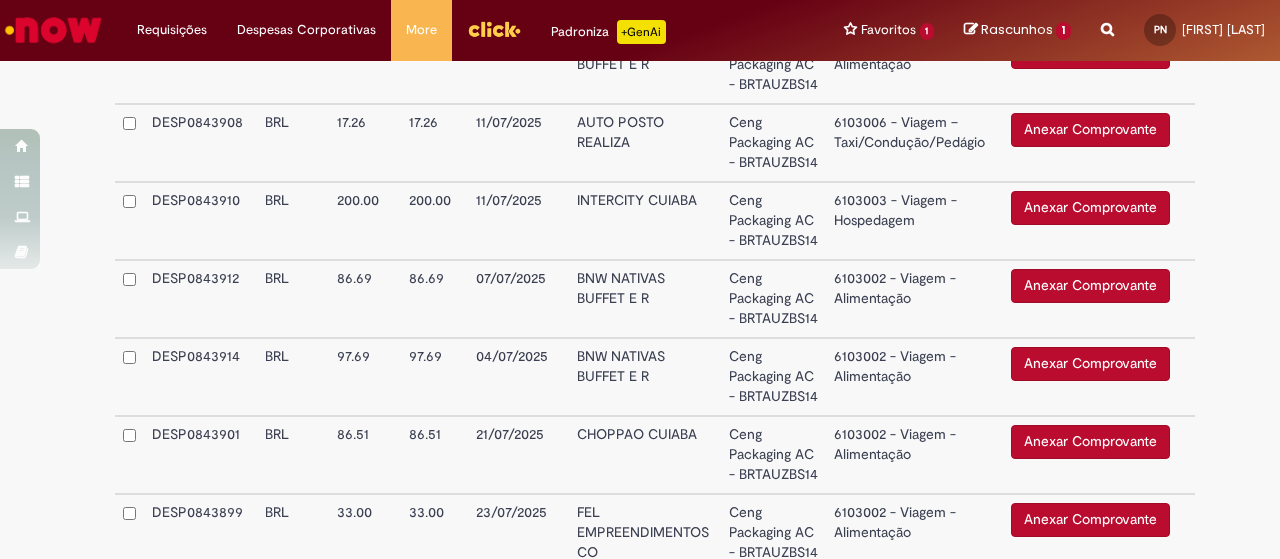 click on "Anexar Comprovante" at bounding box center (1090, 52) 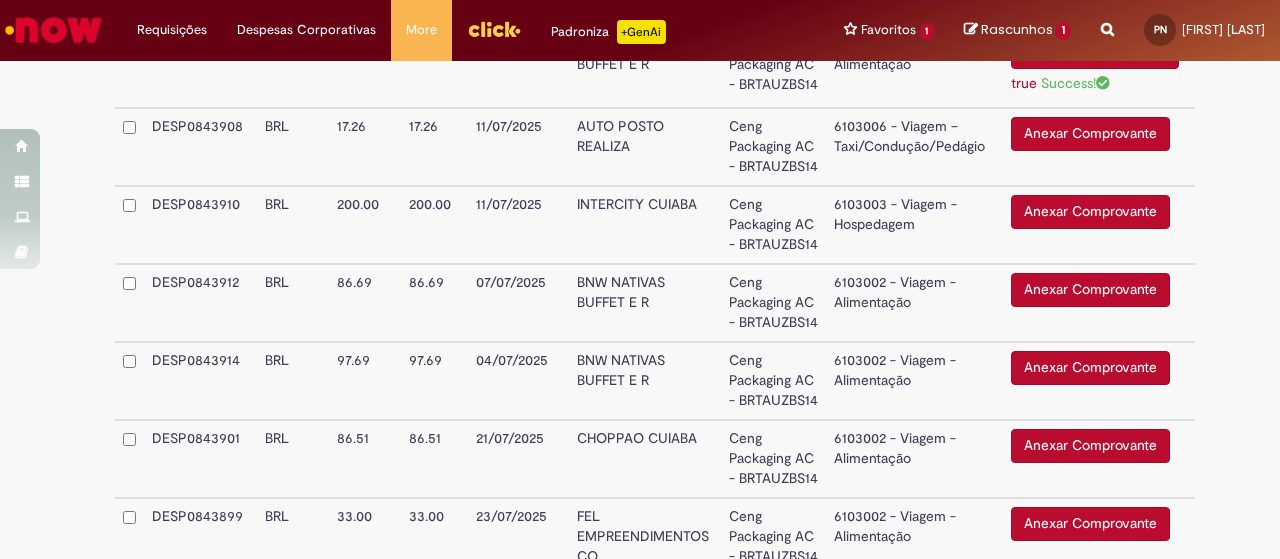 click on "Anexar Comprovante" at bounding box center (1090, 134) 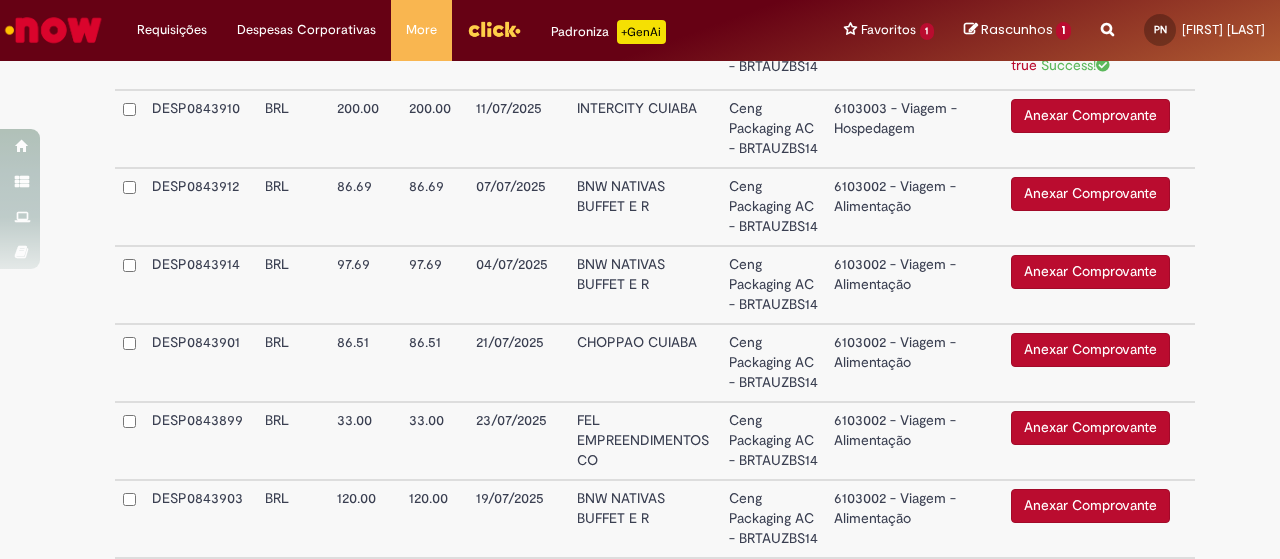scroll, scrollTop: 1500, scrollLeft: 0, axis: vertical 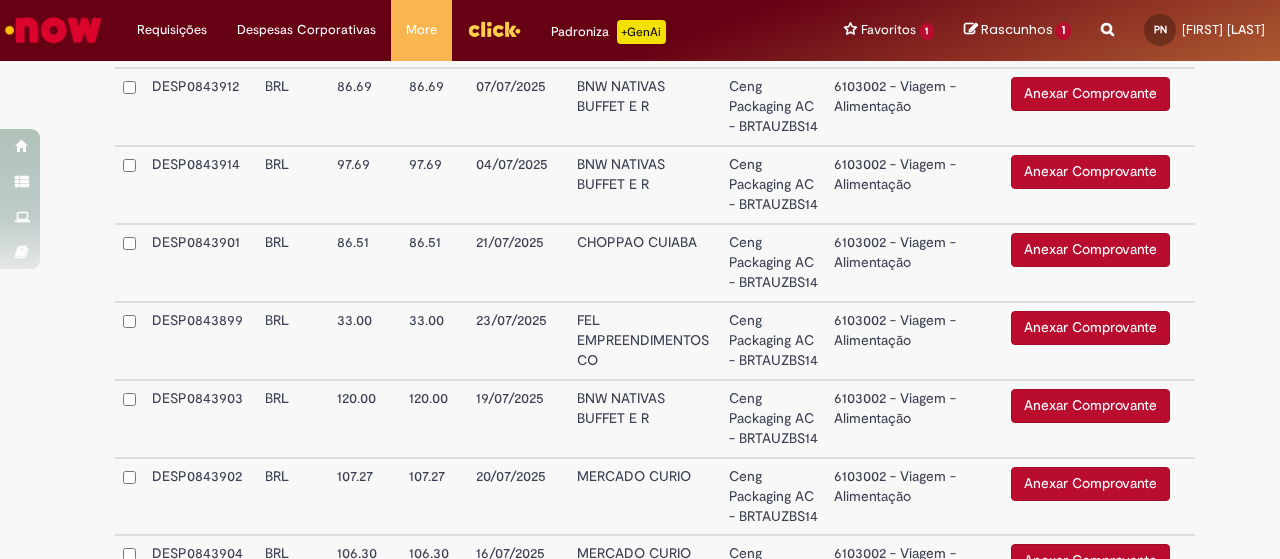 click on "Anexar Comprovante" at bounding box center (1090, 16) 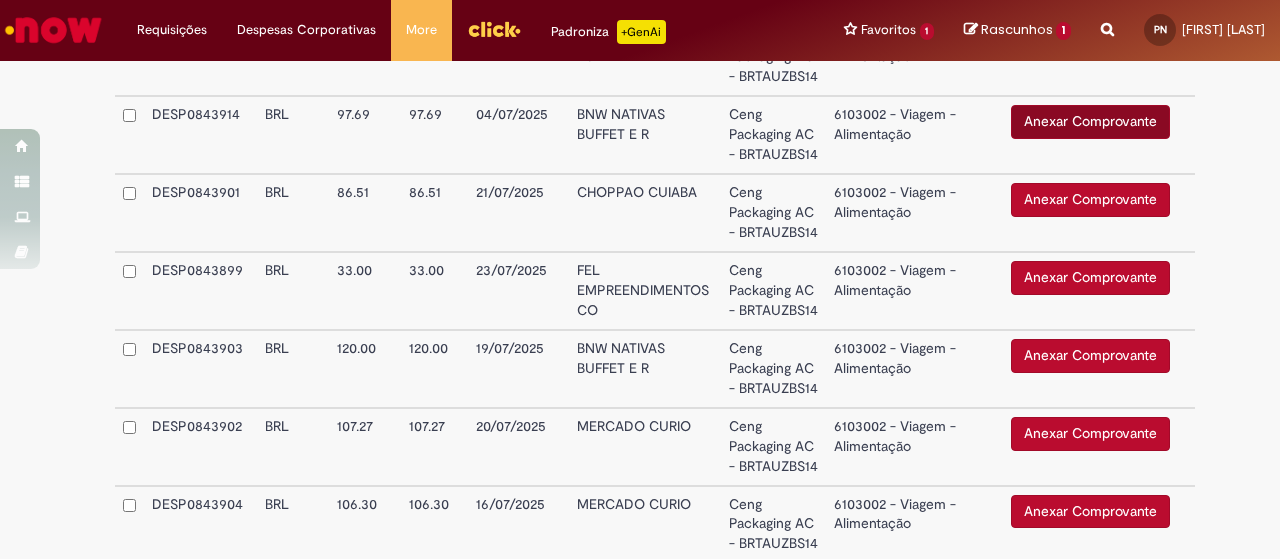 scroll, scrollTop: 1600, scrollLeft: 0, axis: vertical 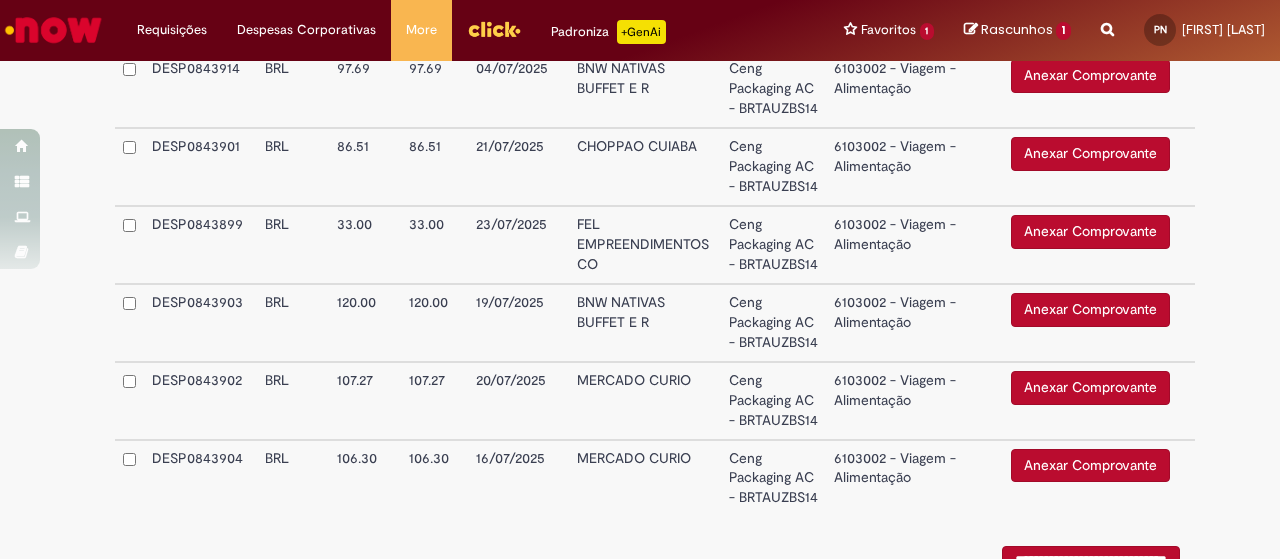 click on "Anexar Comprovante" at bounding box center [1090, -2] 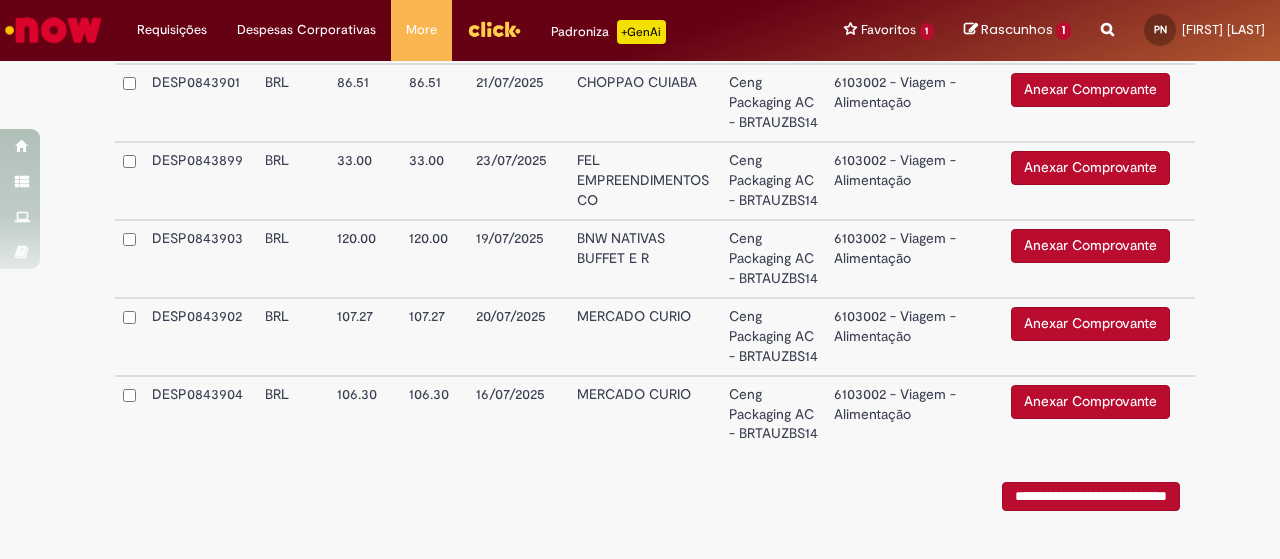 scroll, scrollTop: 1700, scrollLeft: 0, axis: vertical 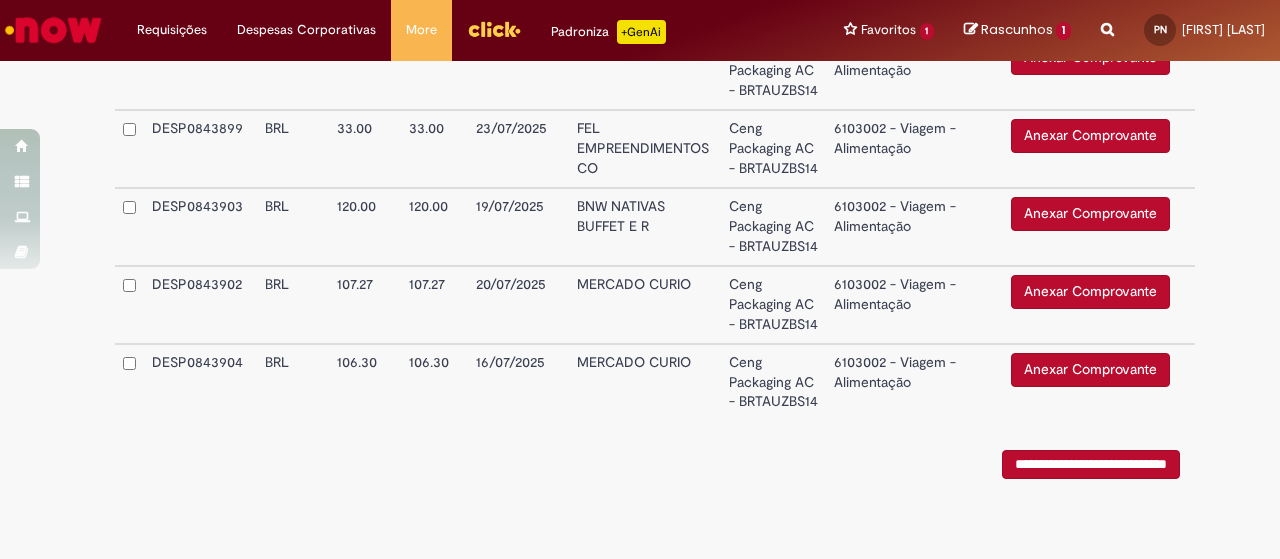 click on "Anexar Comprovante" at bounding box center [1090, -20] 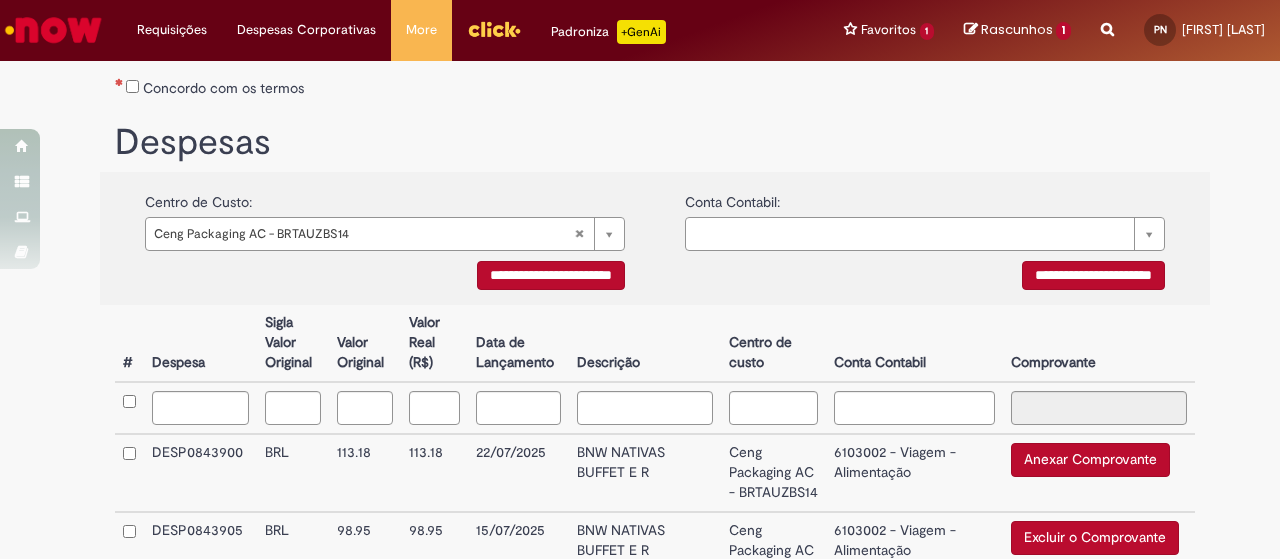 scroll, scrollTop: 500, scrollLeft: 0, axis: vertical 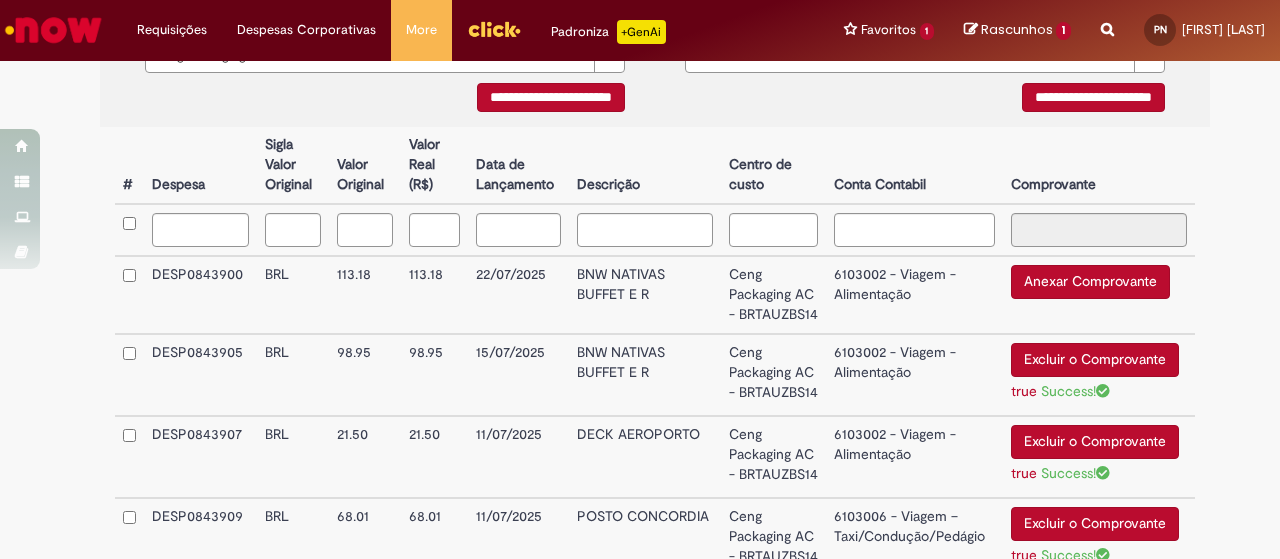 click on "Anexar Comprovante" at bounding box center [1090, 282] 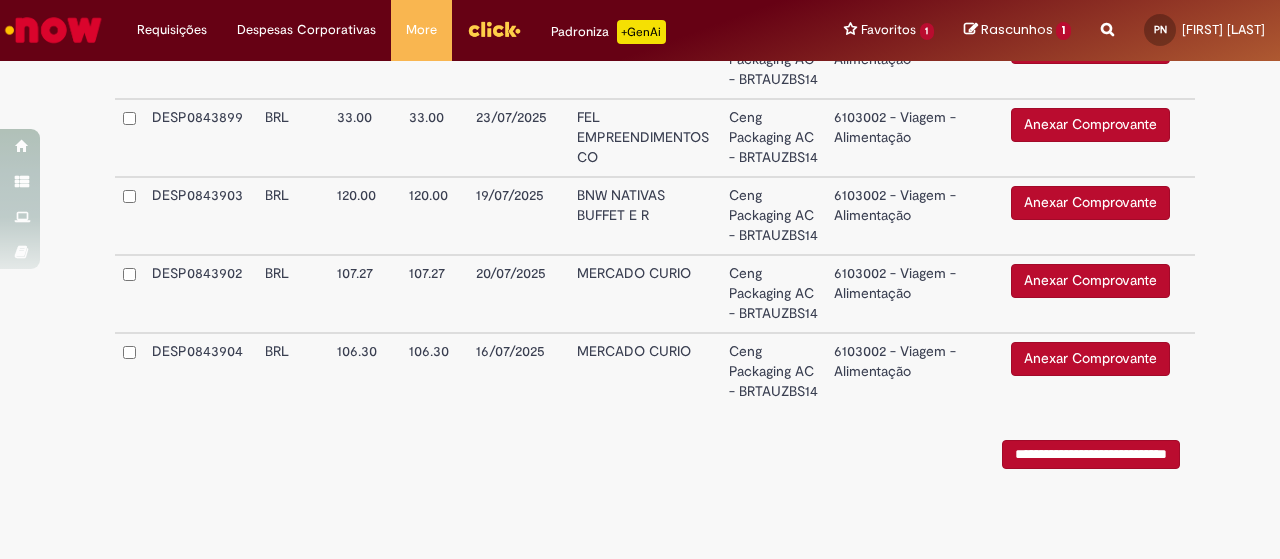 scroll, scrollTop: 1800, scrollLeft: 0, axis: vertical 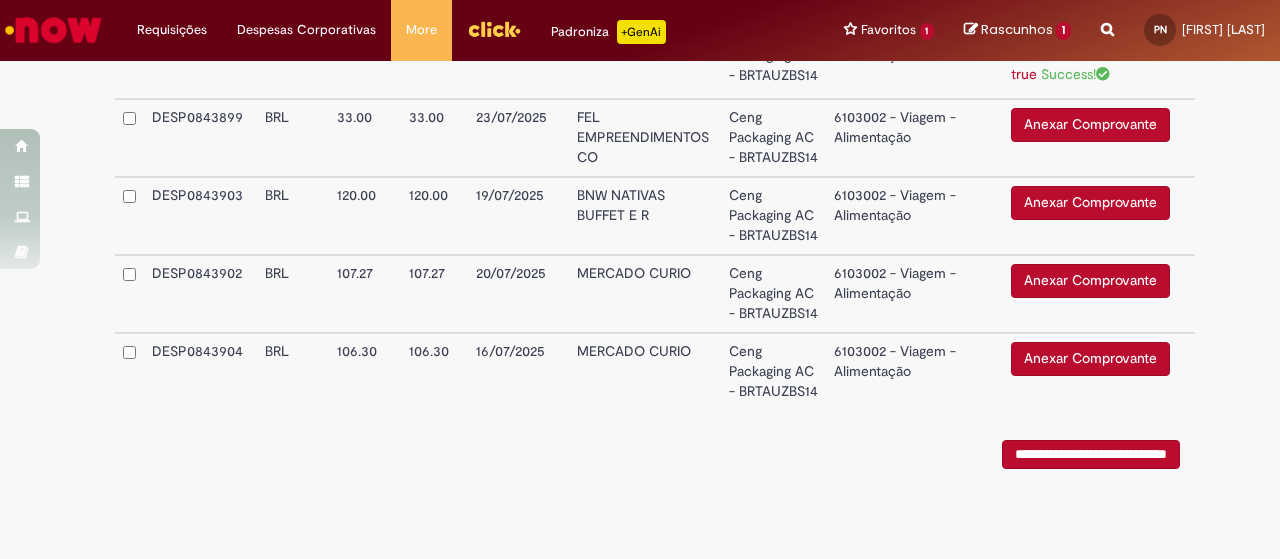 click on "Anexar Comprovante" at bounding box center [1090, 125] 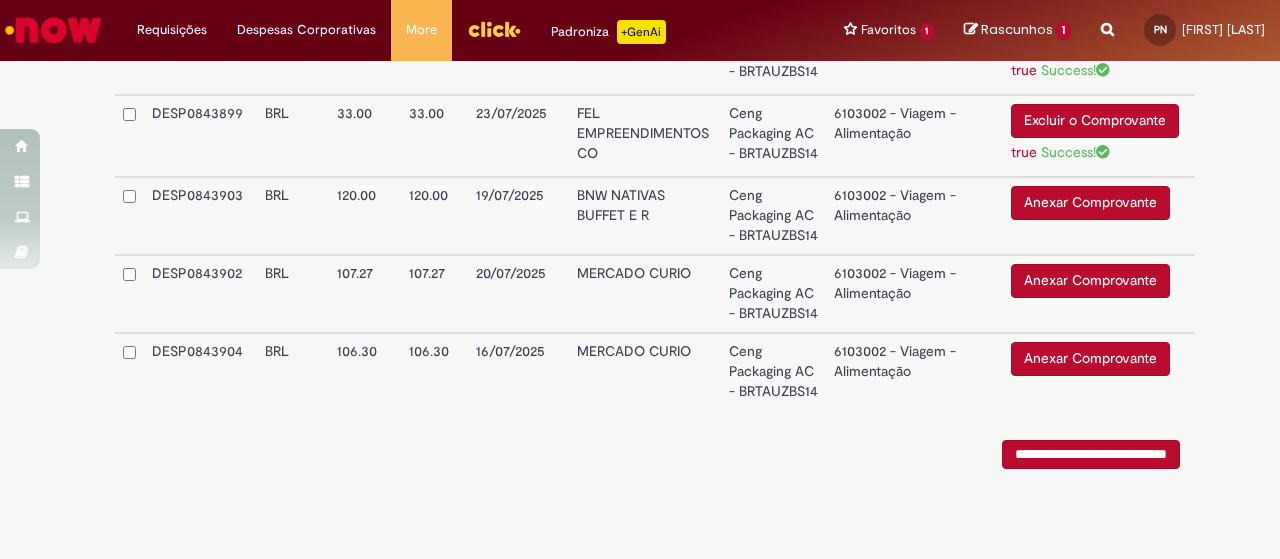 scroll, scrollTop: 1900, scrollLeft: 0, axis: vertical 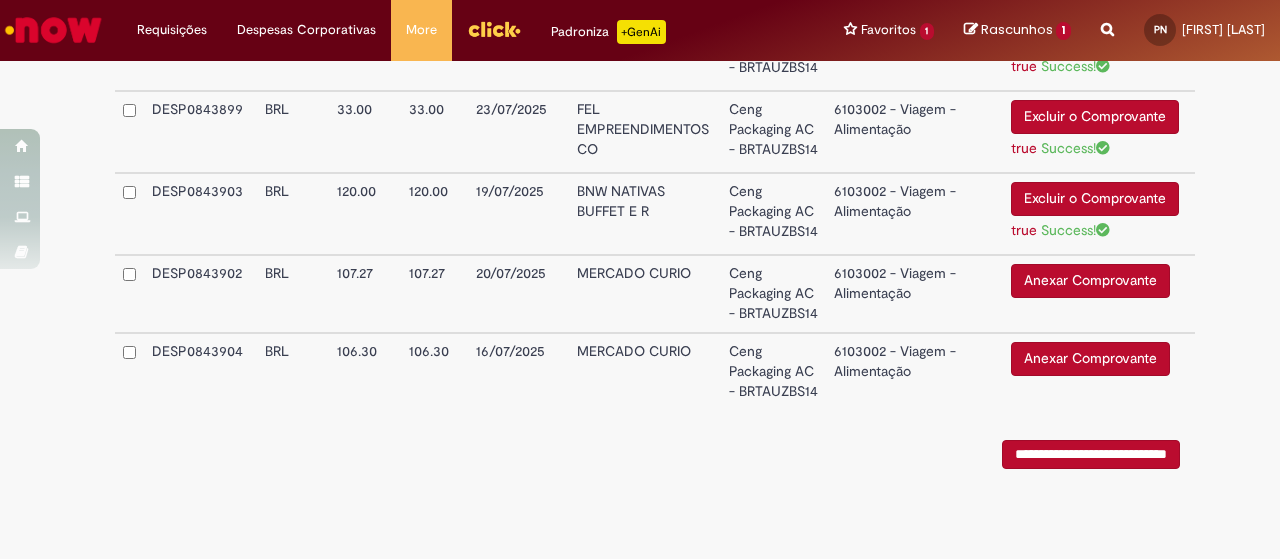 click on "Anexar Comprovante" at bounding box center (1090, 281) 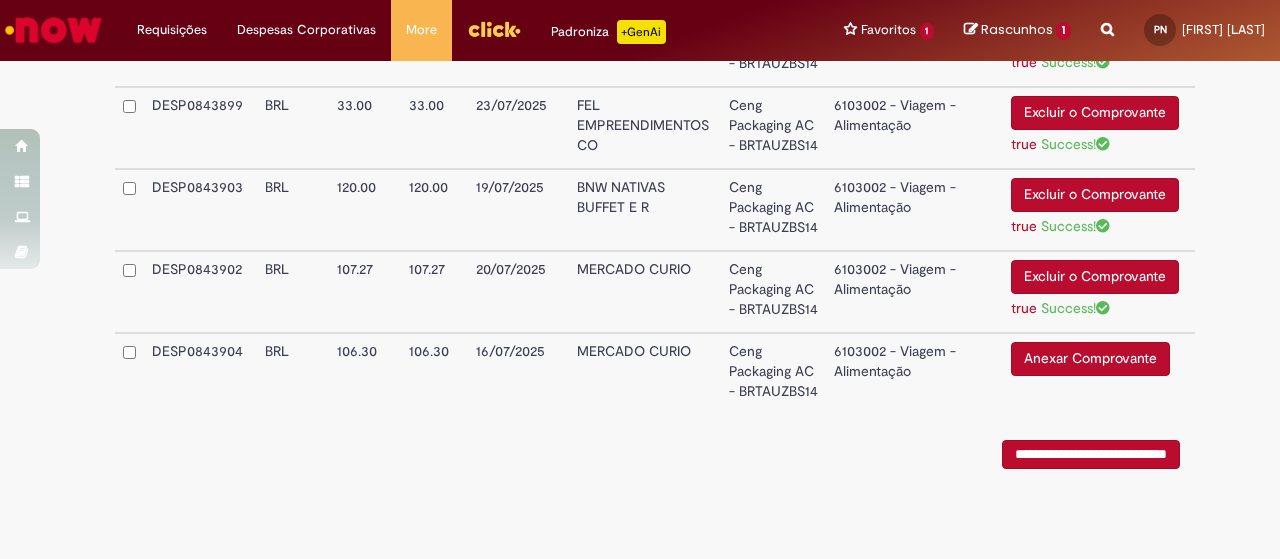 click on "Anexar Comprovante" at bounding box center [1090, 359] 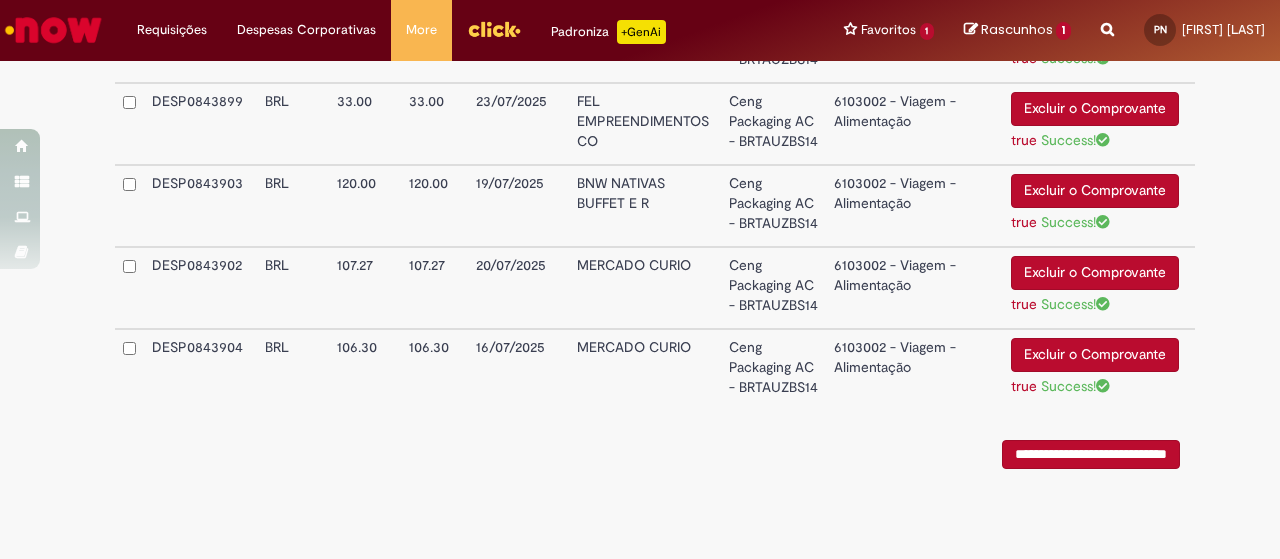 scroll, scrollTop: 2016, scrollLeft: 0, axis: vertical 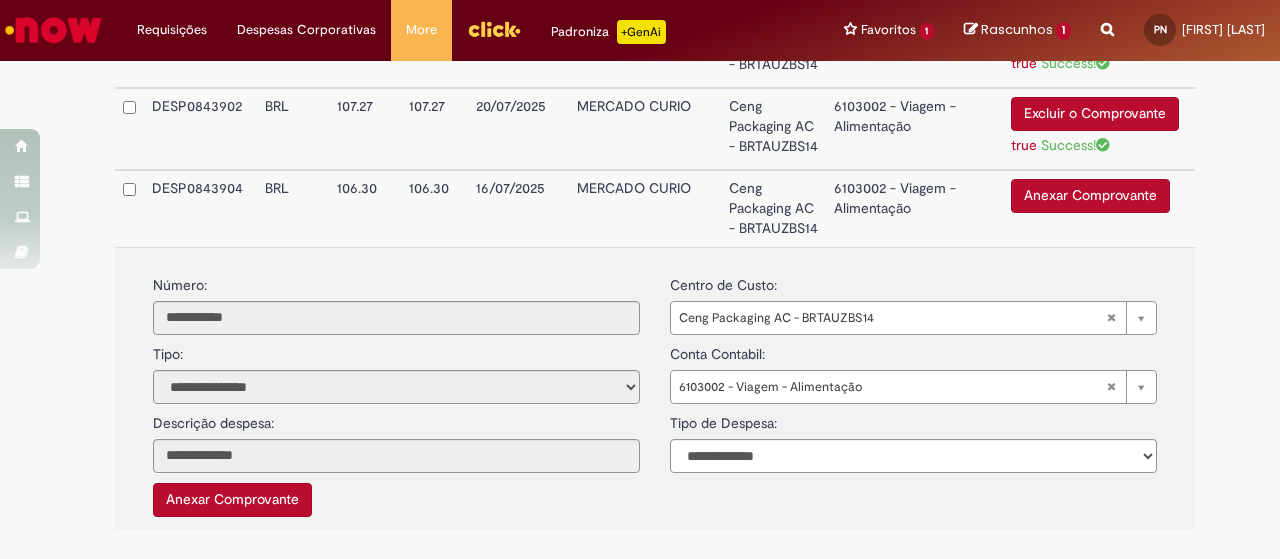 click on "Anexar Comprovante" at bounding box center [1090, 196] 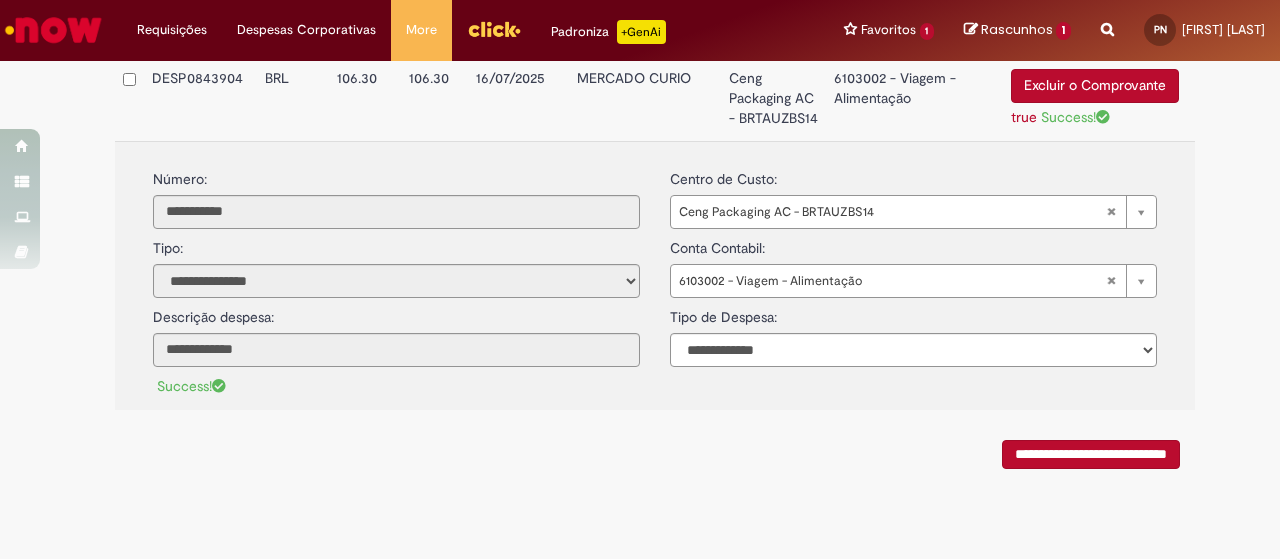 scroll, scrollTop: 2284, scrollLeft: 0, axis: vertical 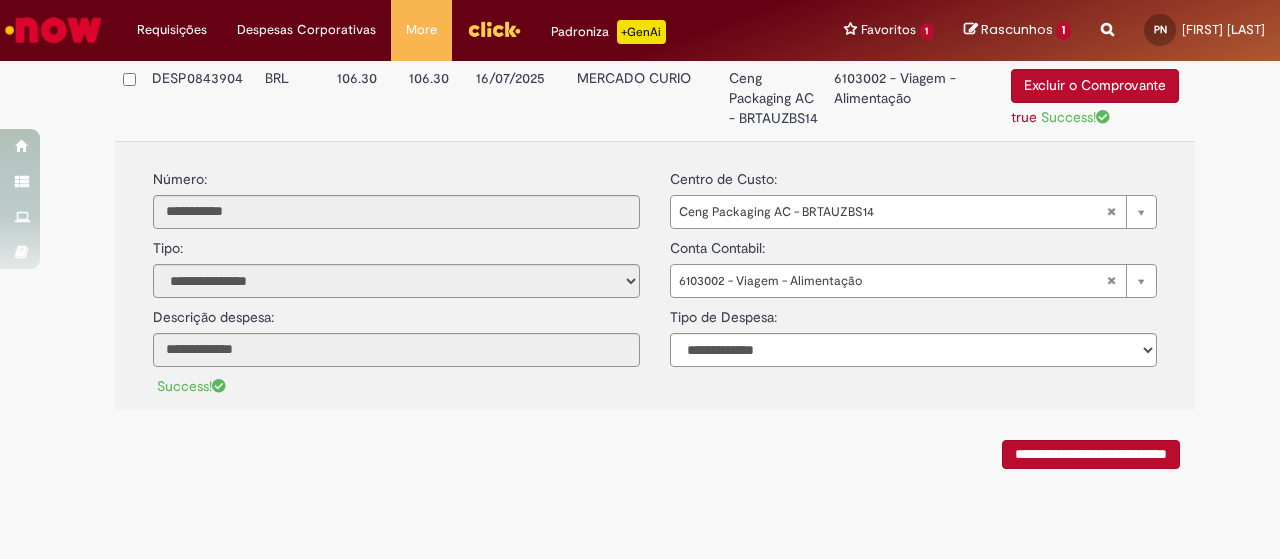 click on "**********" at bounding box center (1091, 454) 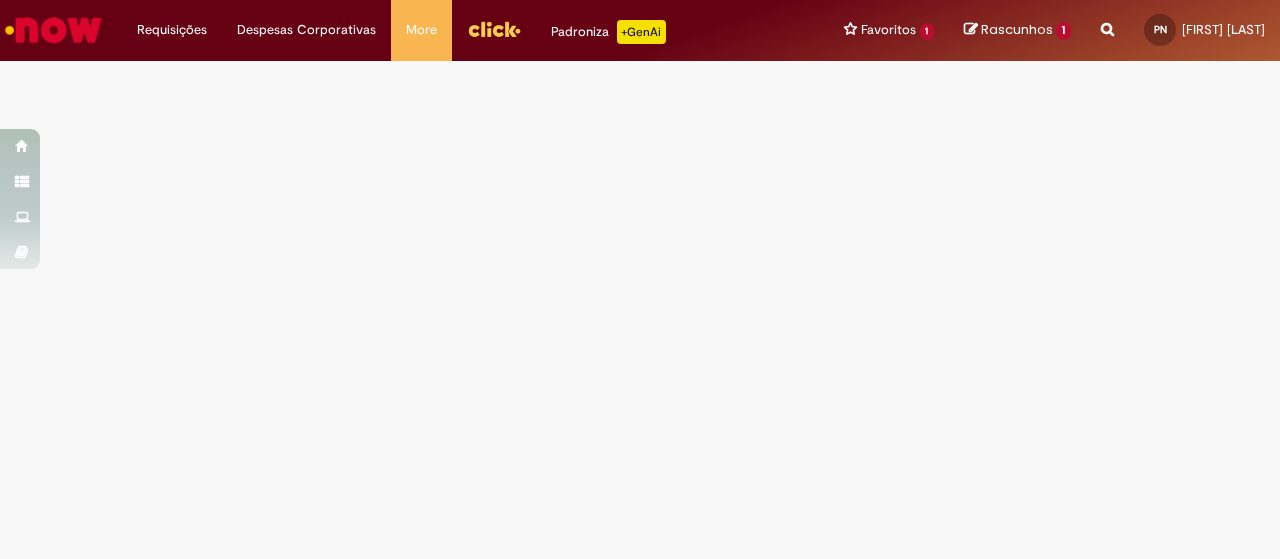 scroll, scrollTop: 0, scrollLeft: 0, axis: both 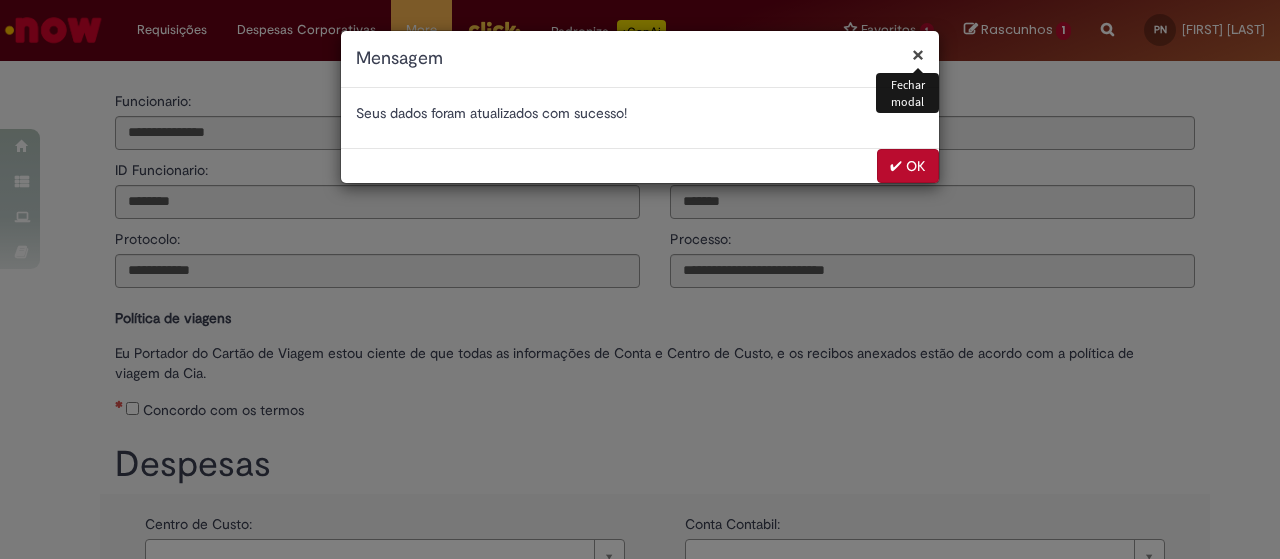click on "✔ OK" at bounding box center (908, 166) 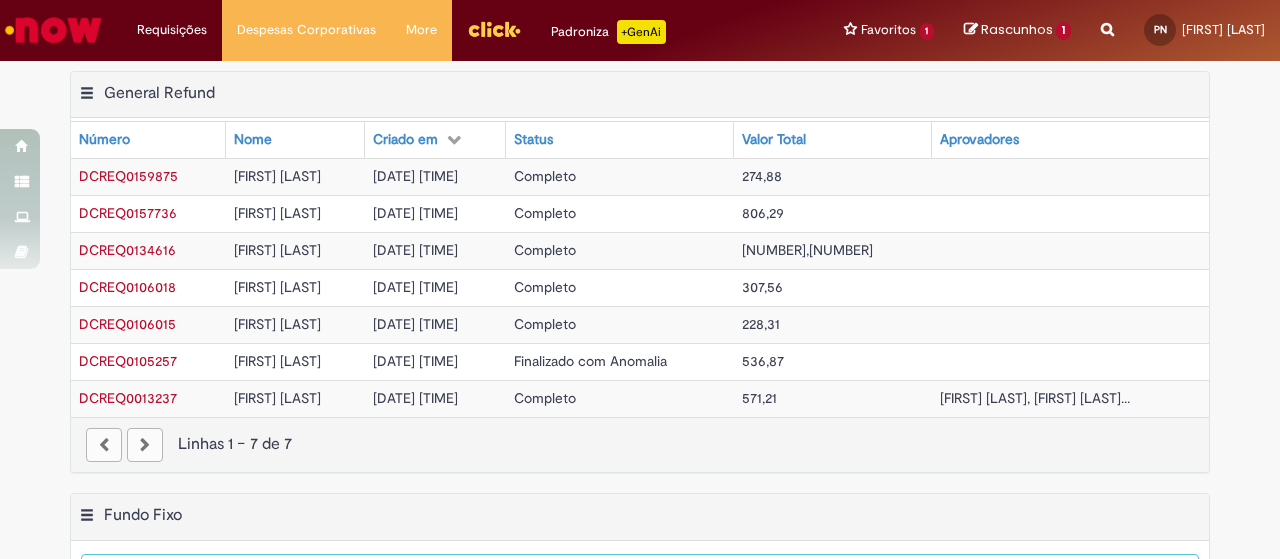 scroll, scrollTop: 0, scrollLeft: 0, axis: both 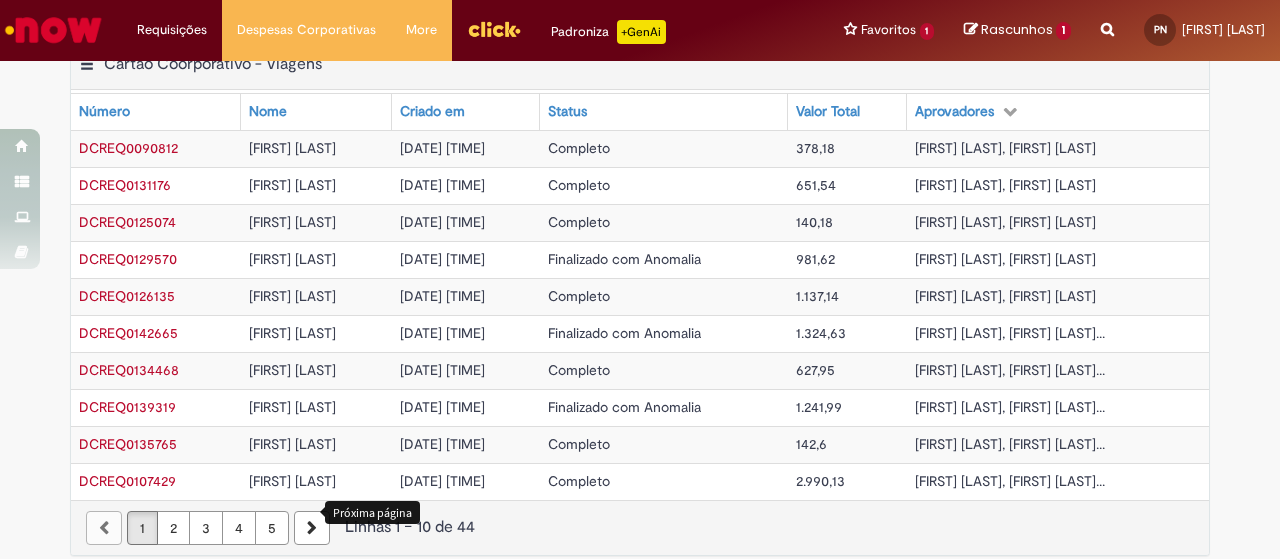 click at bounding box center (312, 528) 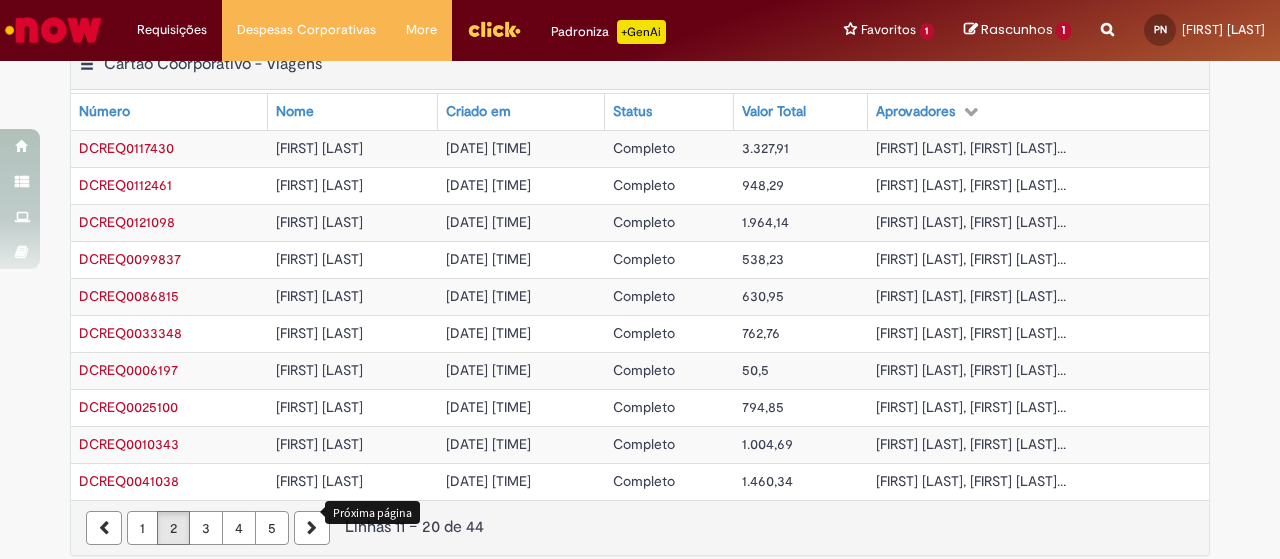 click at bounding box center [312, 528] 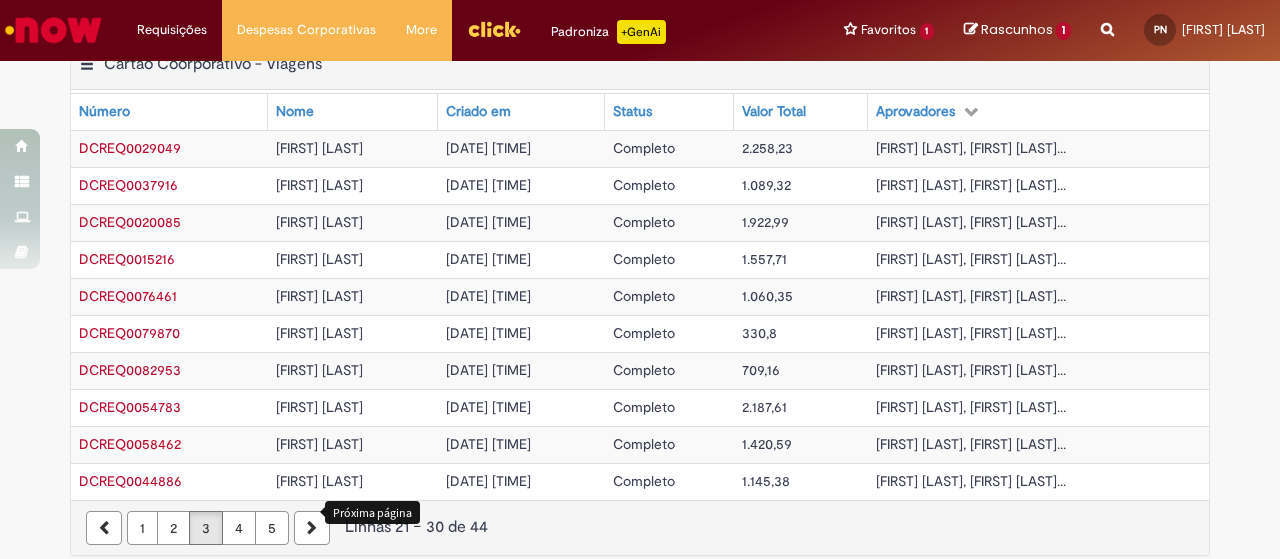 click at bounding box center [312, 528] 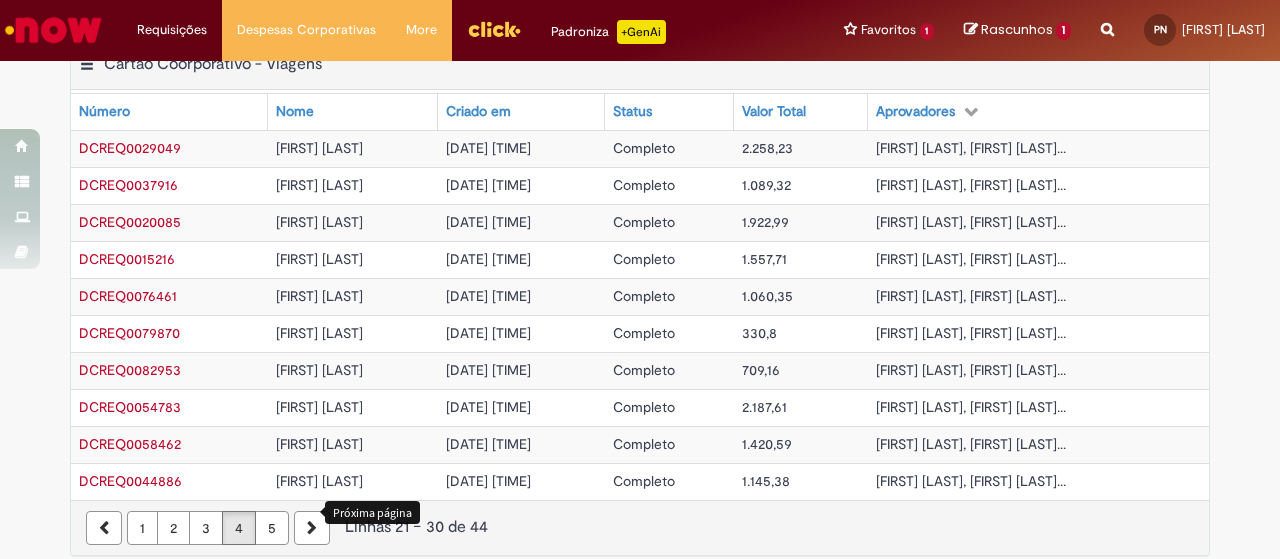 click at bounding box center (312, 528) 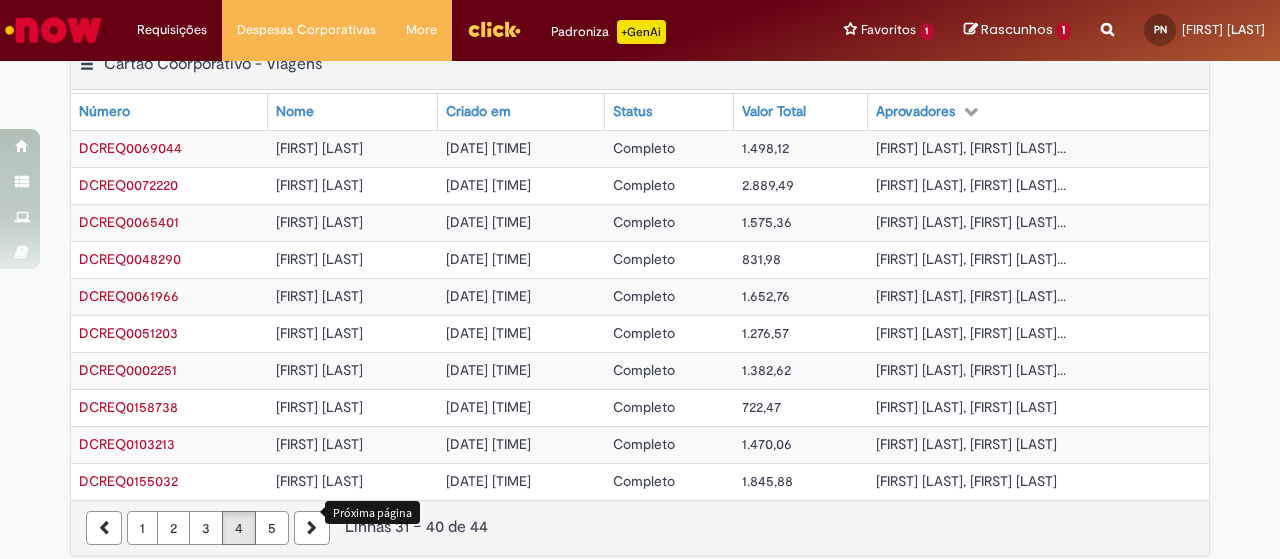 scroll, scrollTop: 518, scrollLeft: 0, axis: vertical 